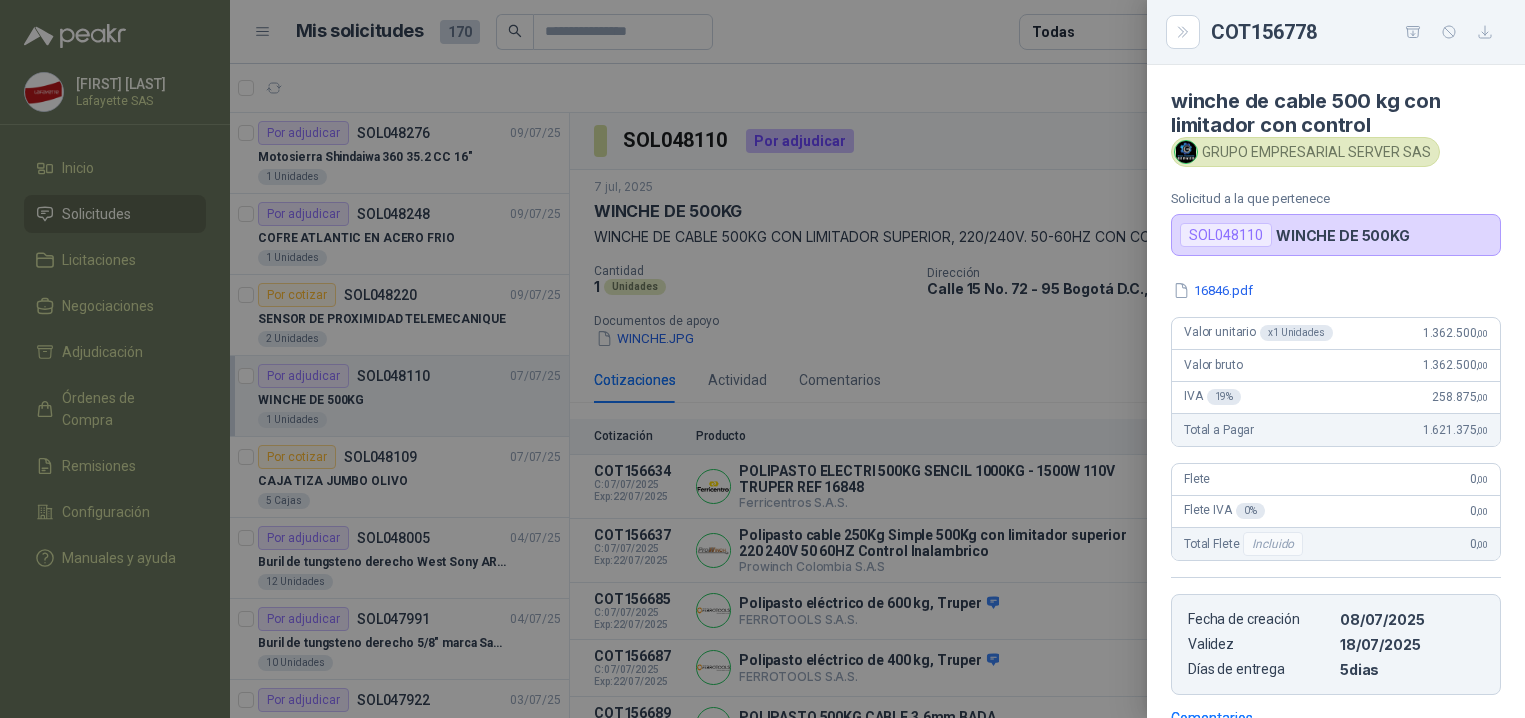 scroll, scrollTop: 0, scrollLeft: 0, axis: both 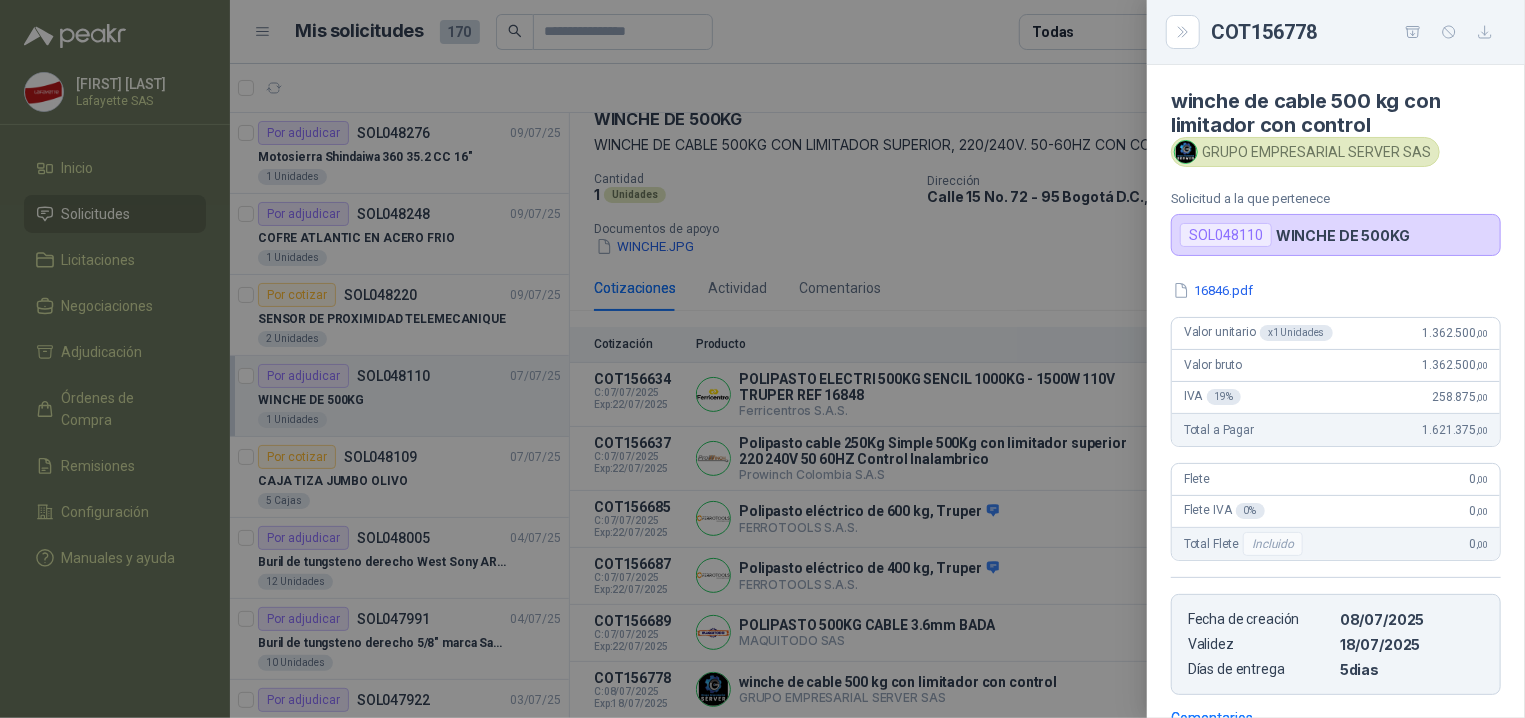 drag, startPoint x: 1186, startPoint y: 34, endPoint x: 658, endPoint y: 182, distance: 548.3503 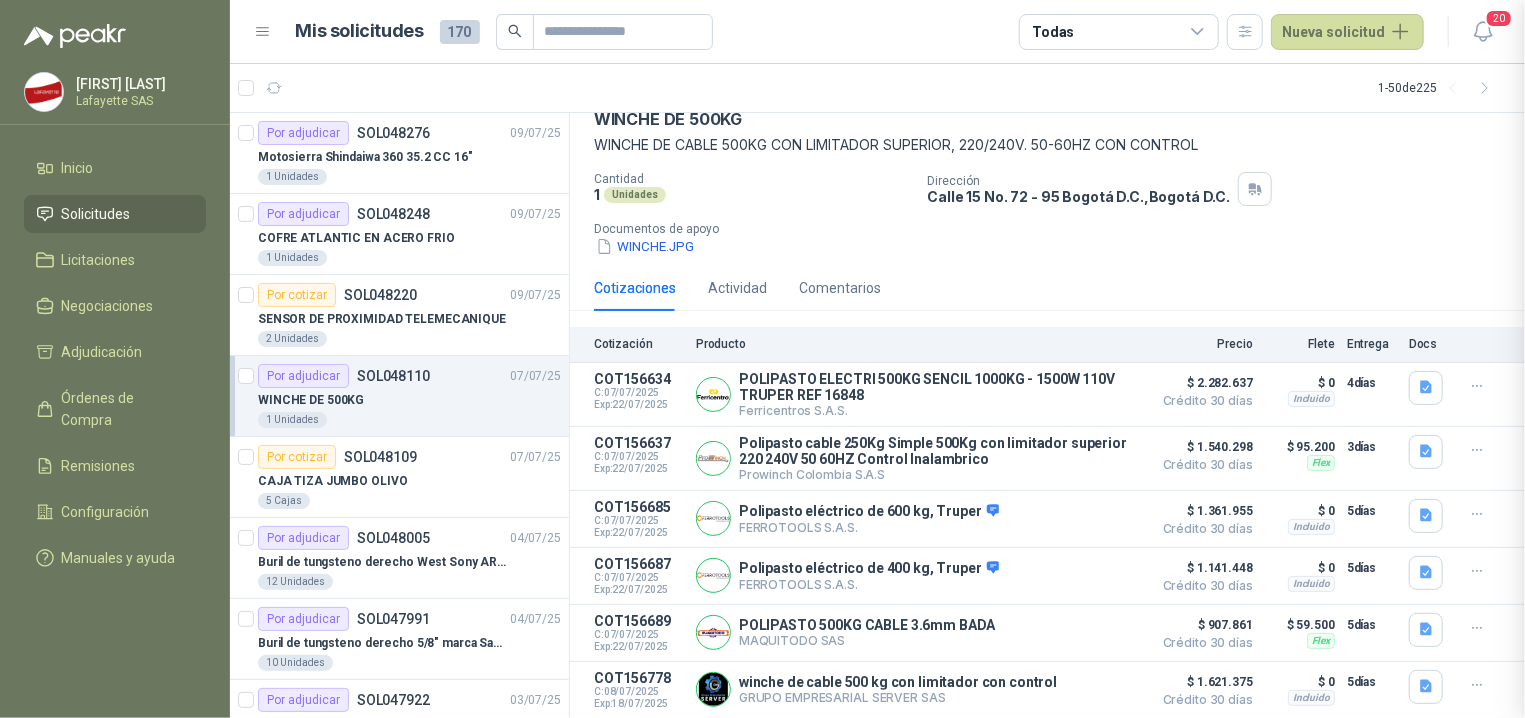 type 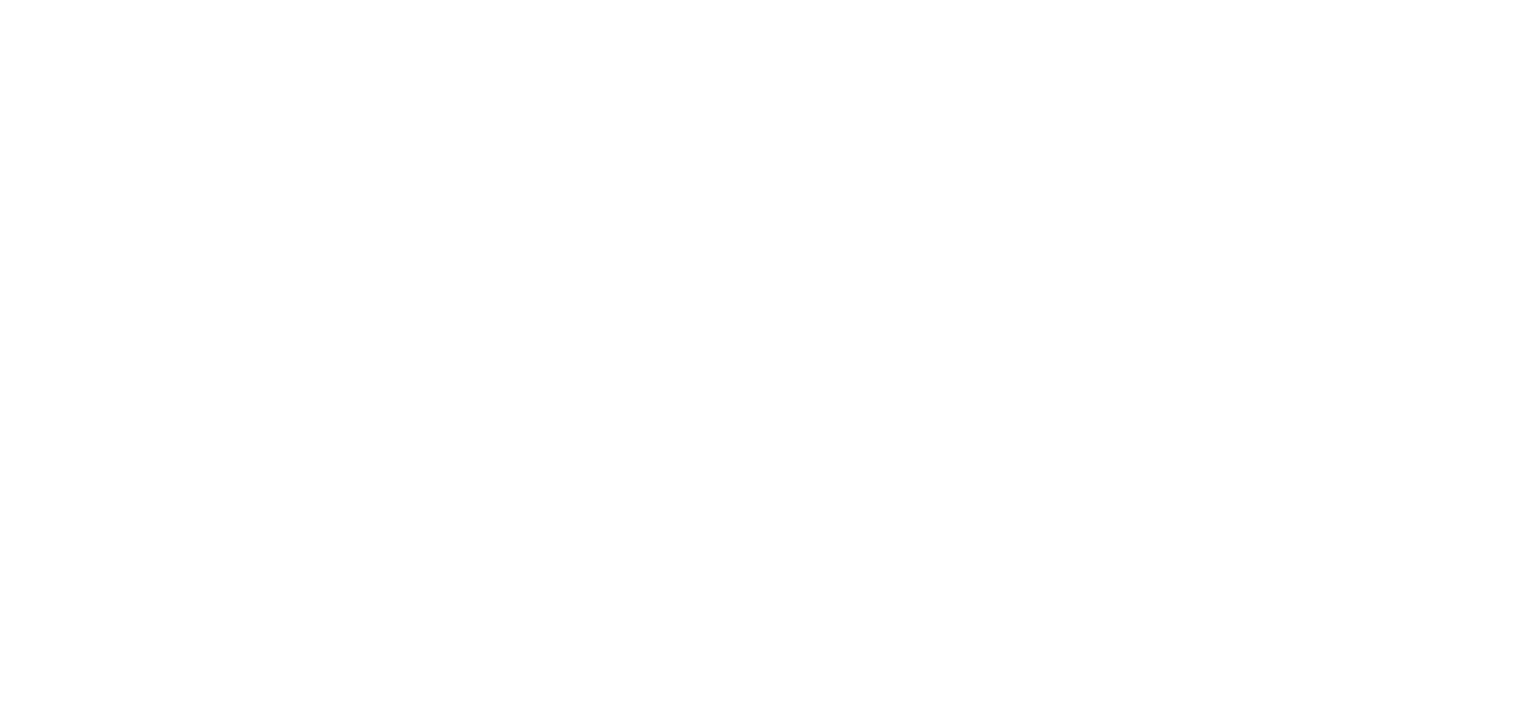 scroll, scrollTop: 0, scrollLeft: 0, axis: both 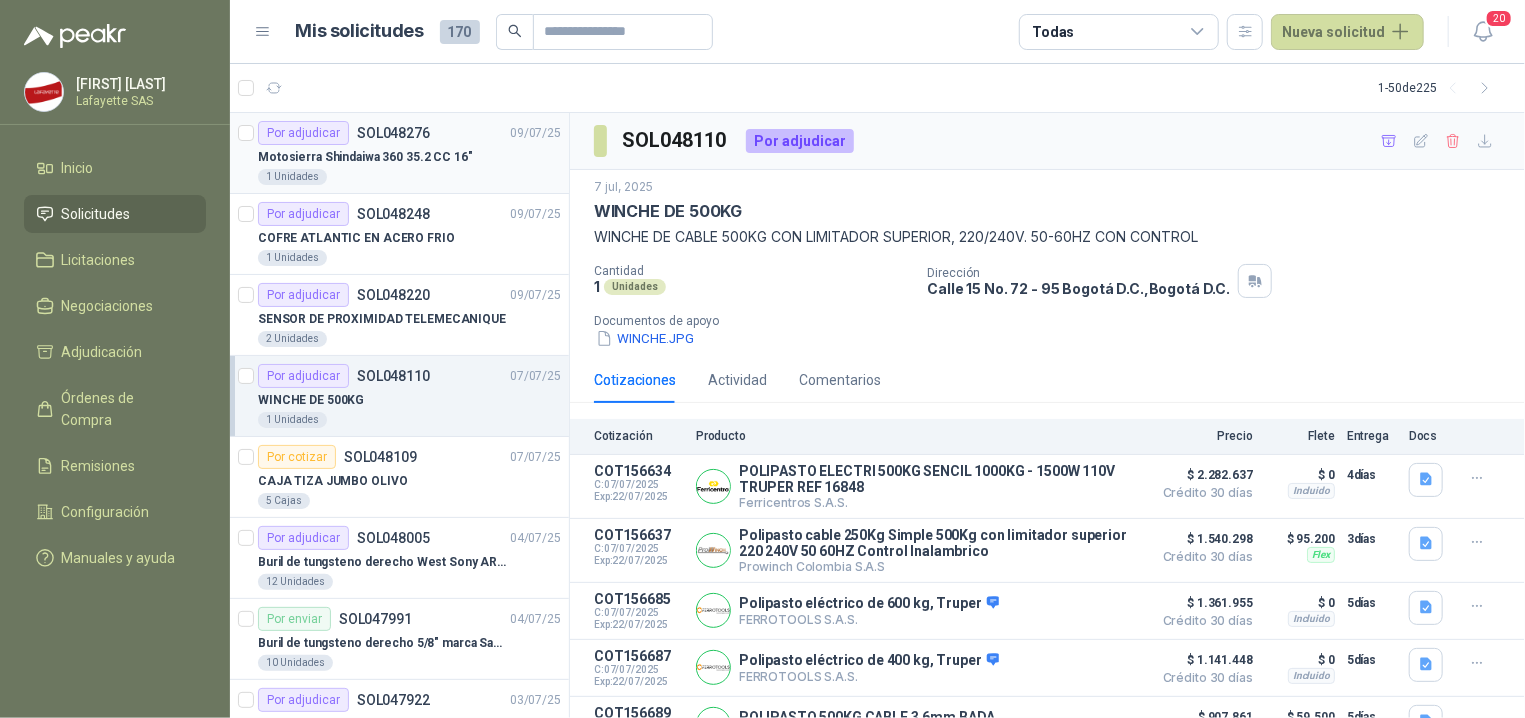 click on "Por adjudicar SOL048276 [DATE] Motosierra Shindaiwa 360 35.2 CC 16" 1 Unidades" at bounding box center (399, 153) 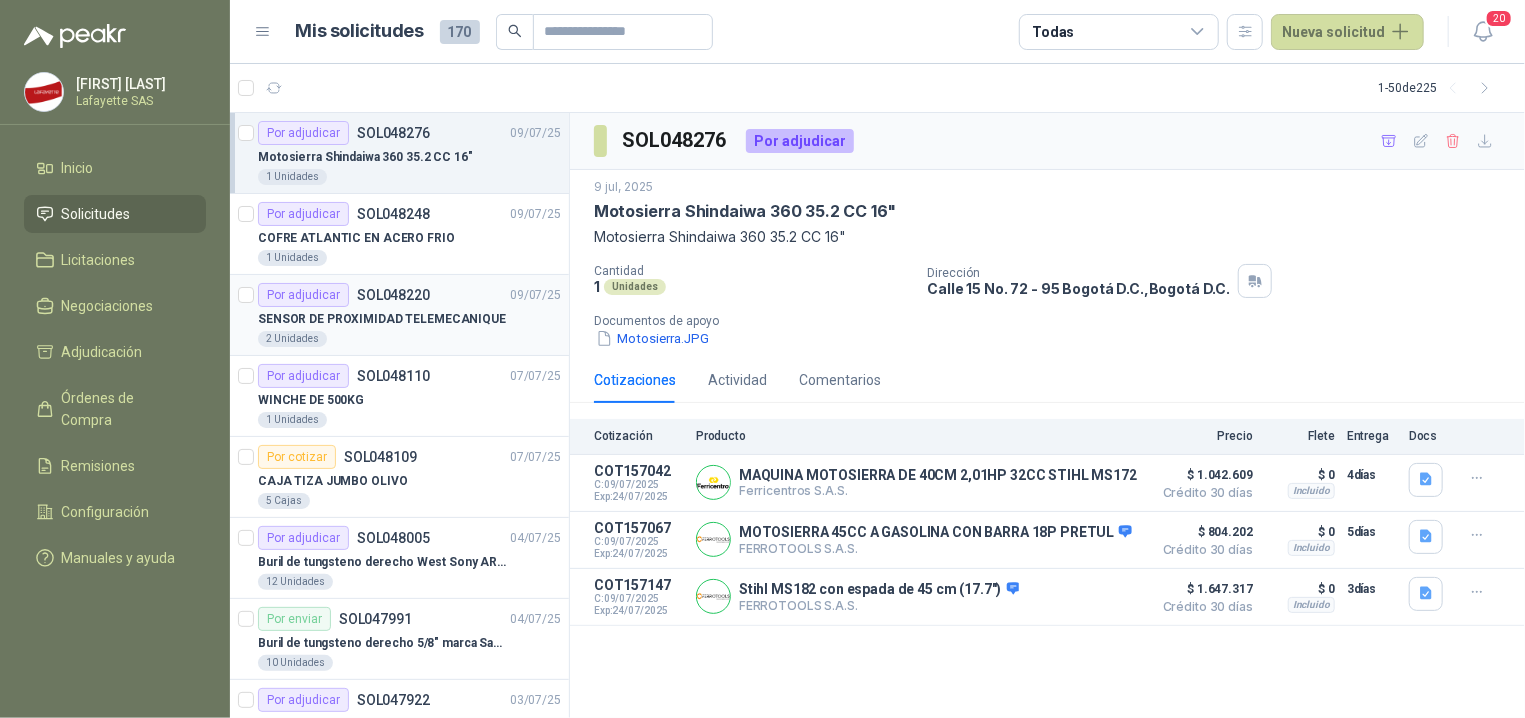 click on "SENSOR DE PROXIMIDAD TELEMECANIQUE" at bounding box center [382, 319] 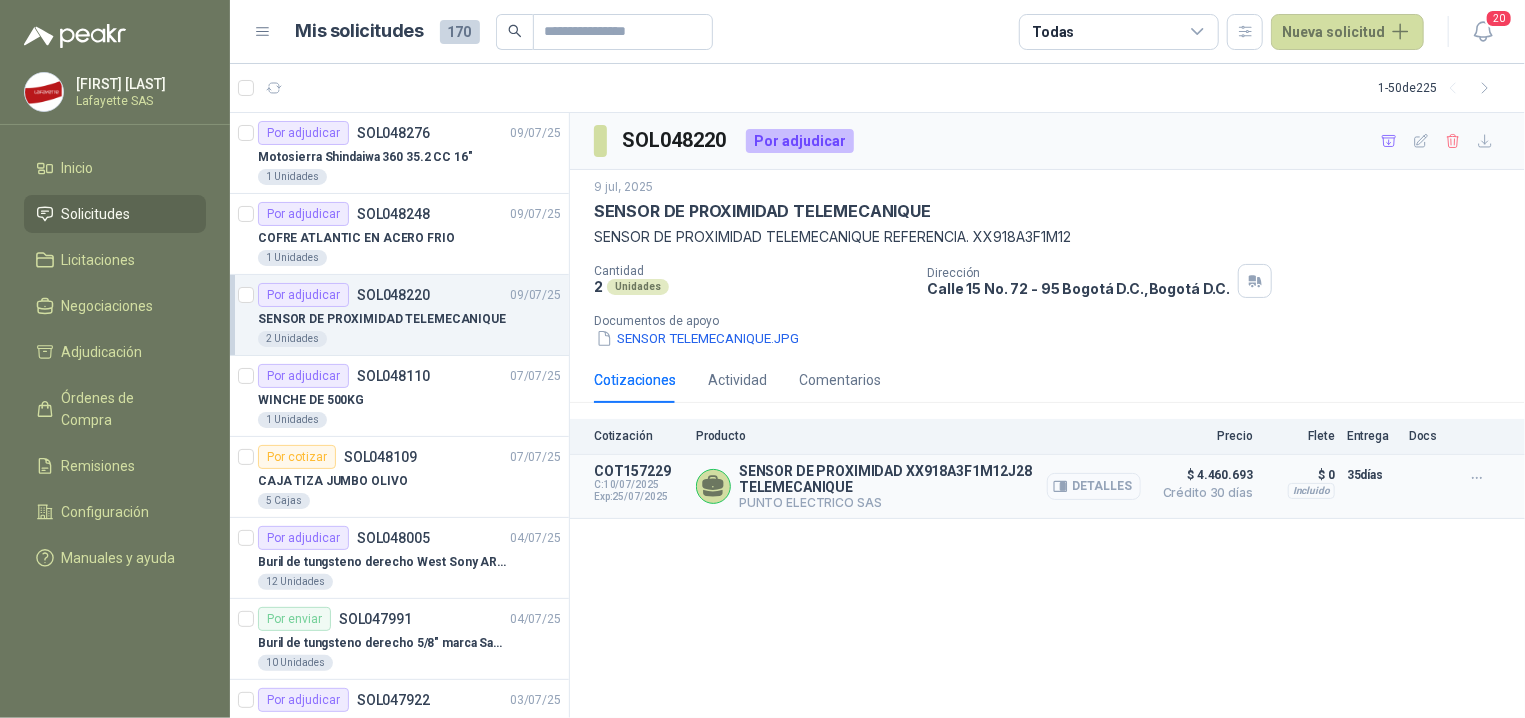 click on "Detalles" at bounding box center [1094, 486] 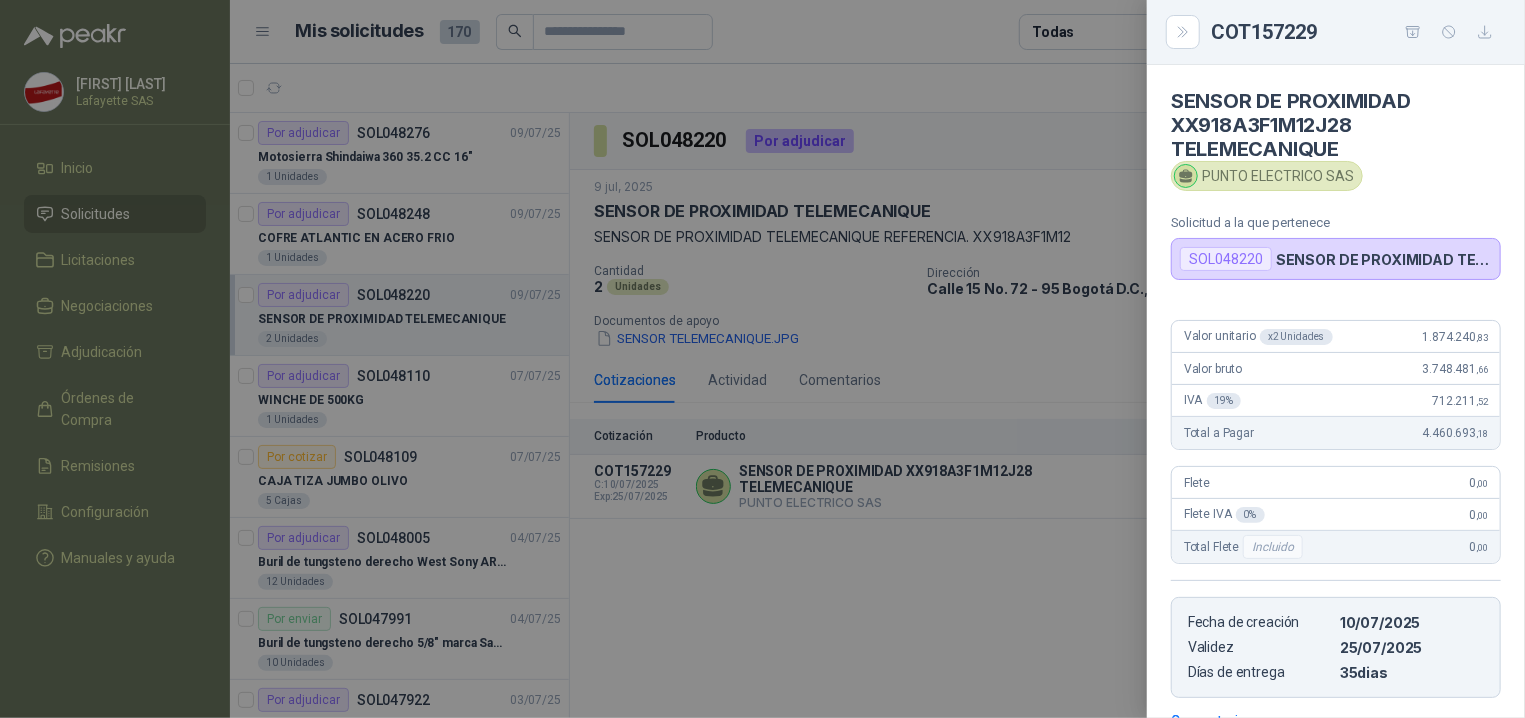 click at bounding box center (762, 359) 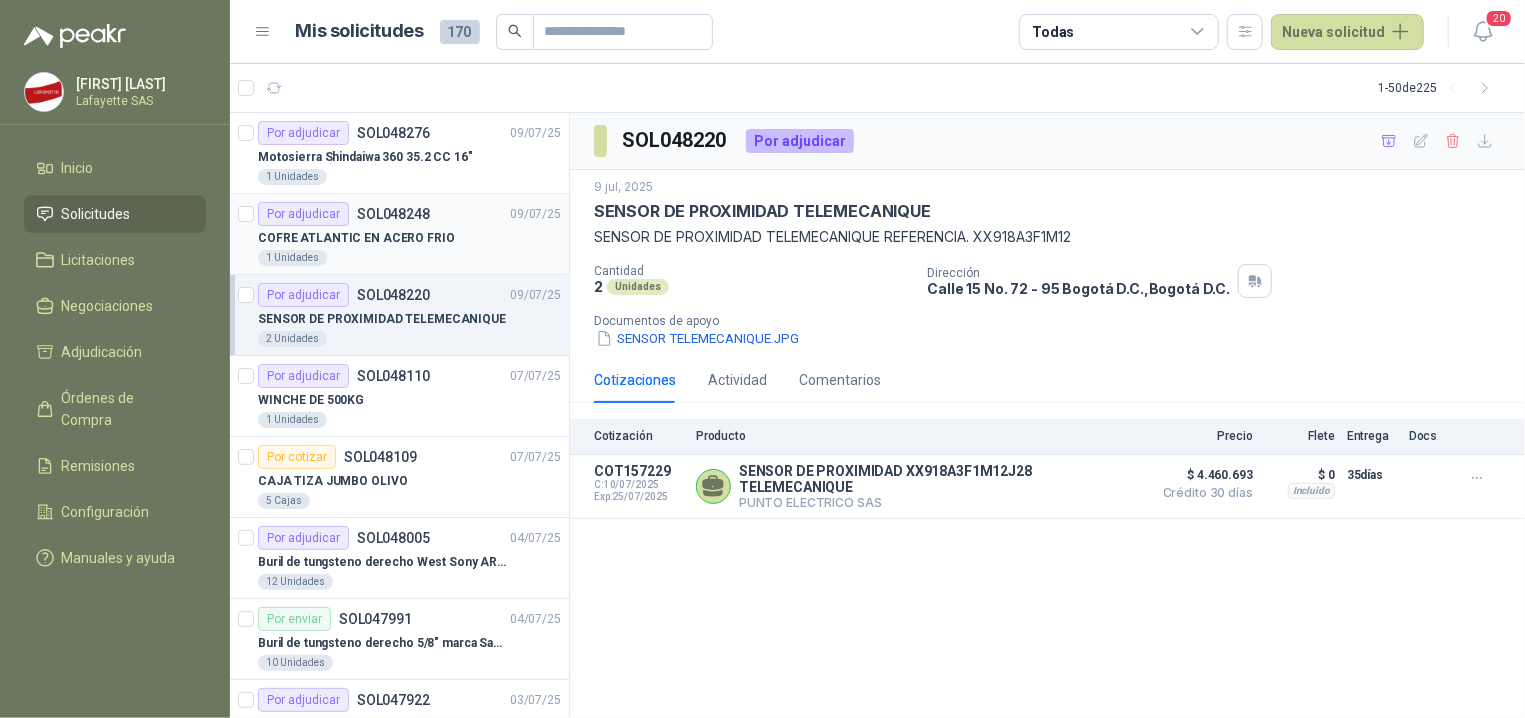 click on "Por adjudicar SOL048248" at bounding box center [344, 214] 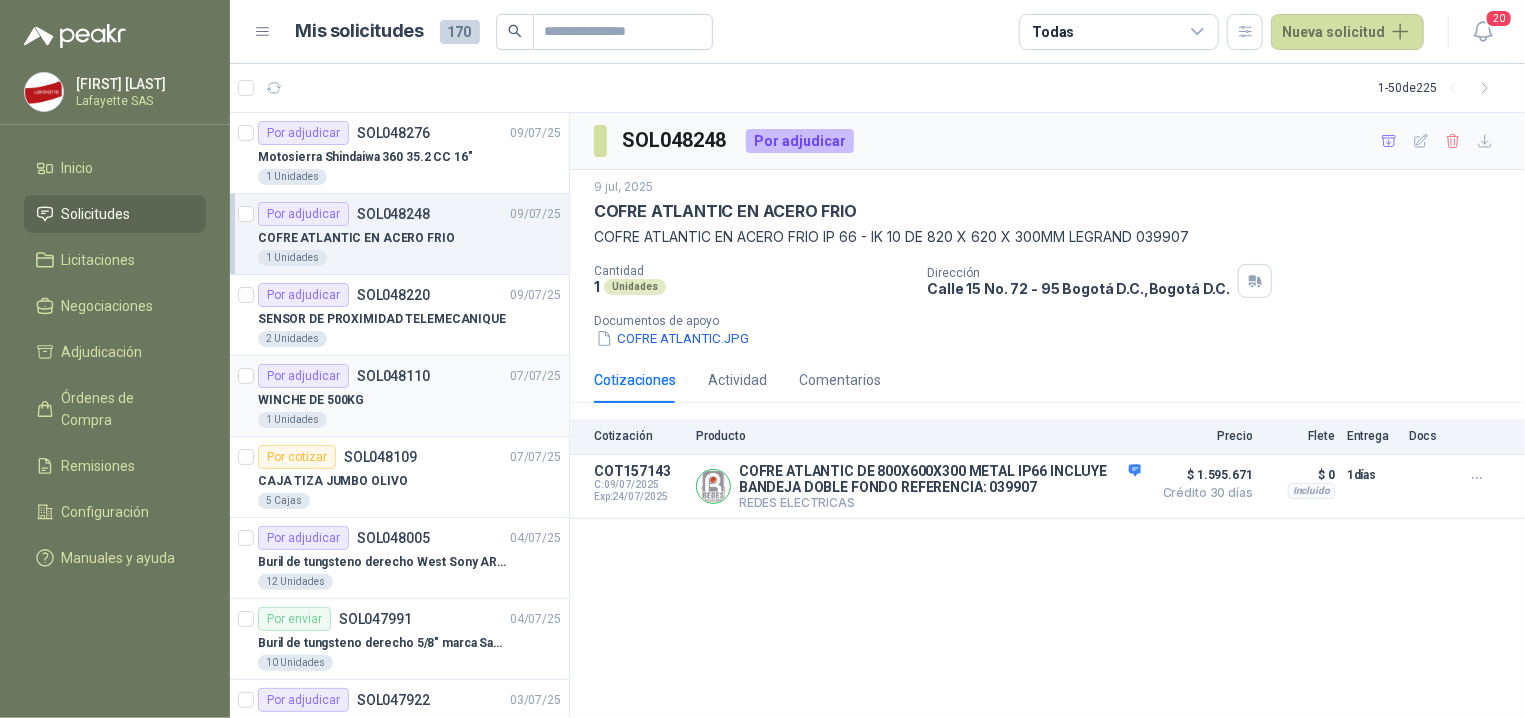 click on "WINCHE DE 500KG" at bounding box center [409, 400] 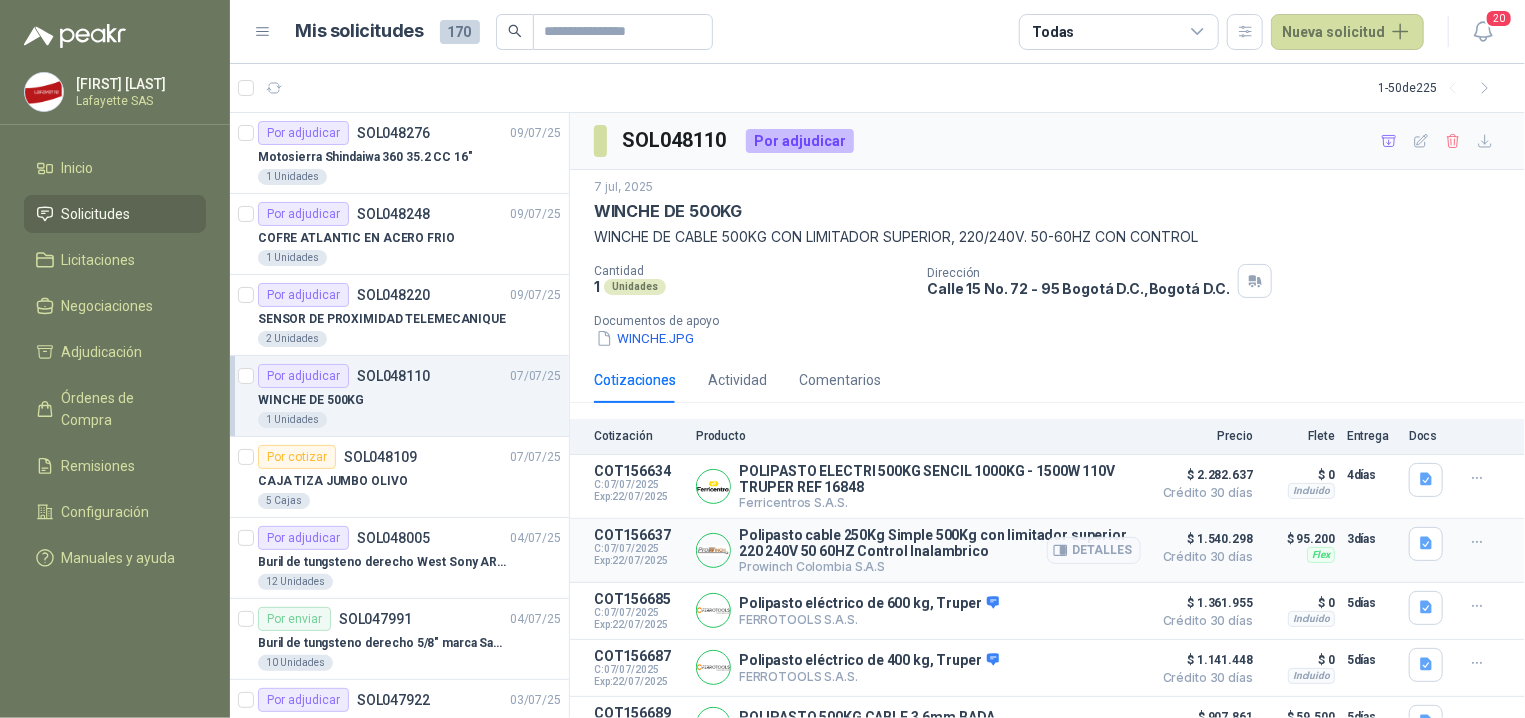 scroll, scrollTop: 98, scrollLeft: 0, axis: vertical 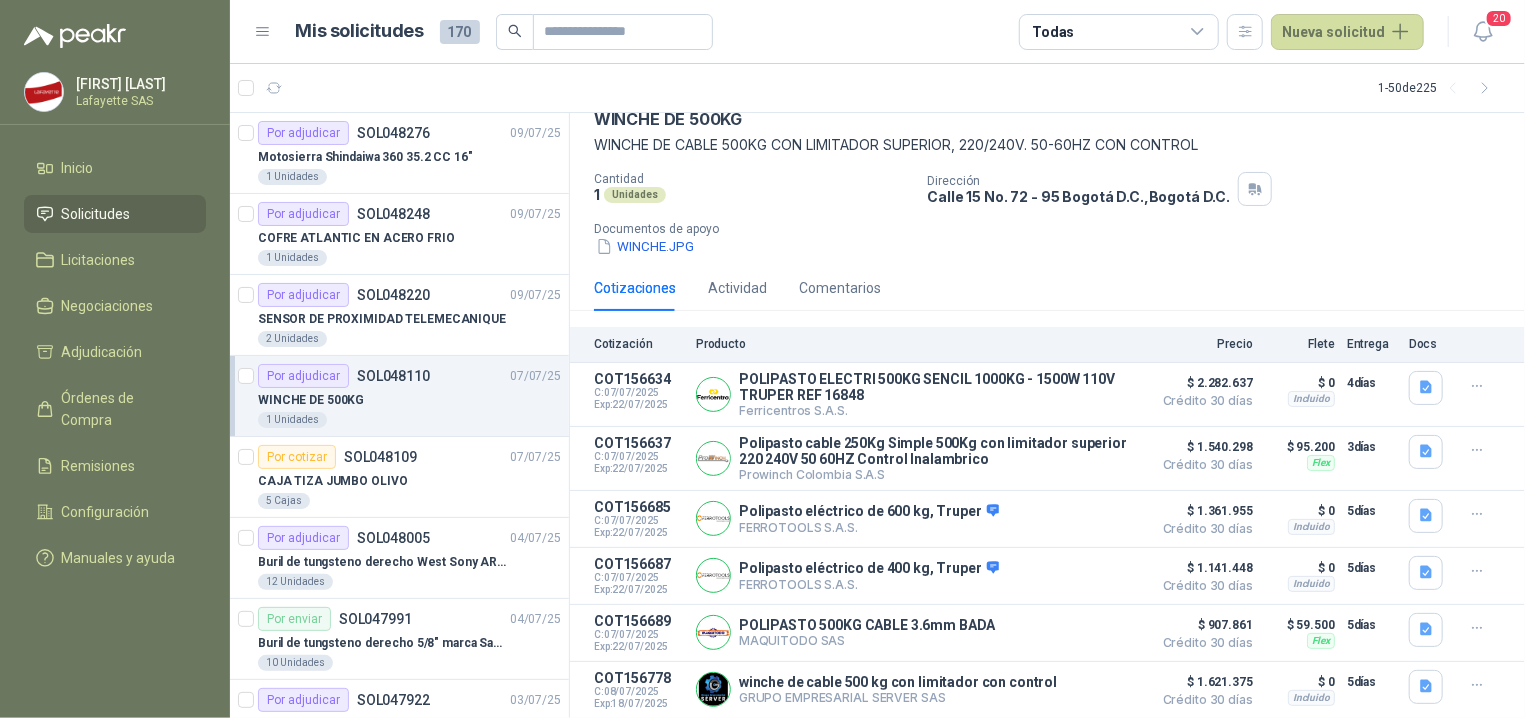 click on "SOL048110" at bounding box center [393, 376] 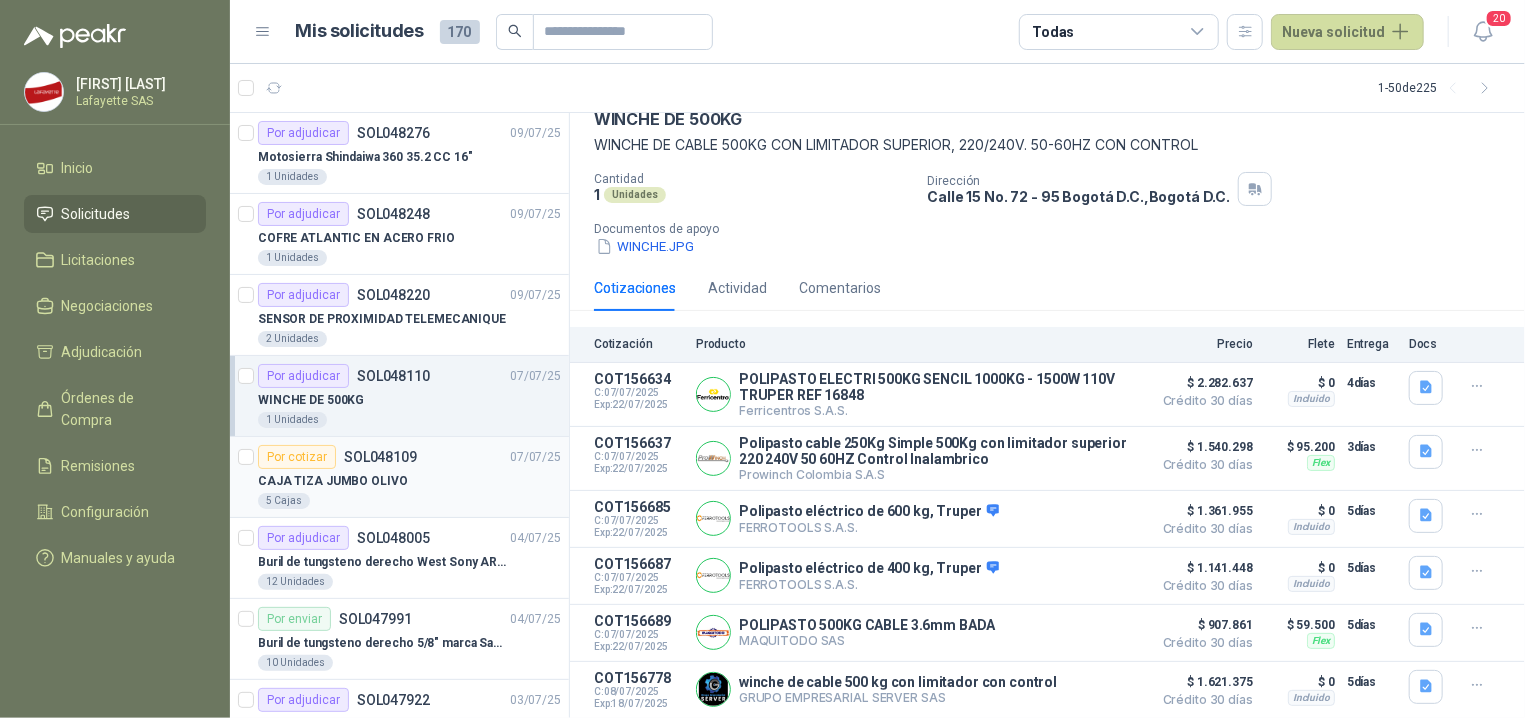 click on "CAJA TIZA JUMBO OLIVO" at bounding box center [332, 481] 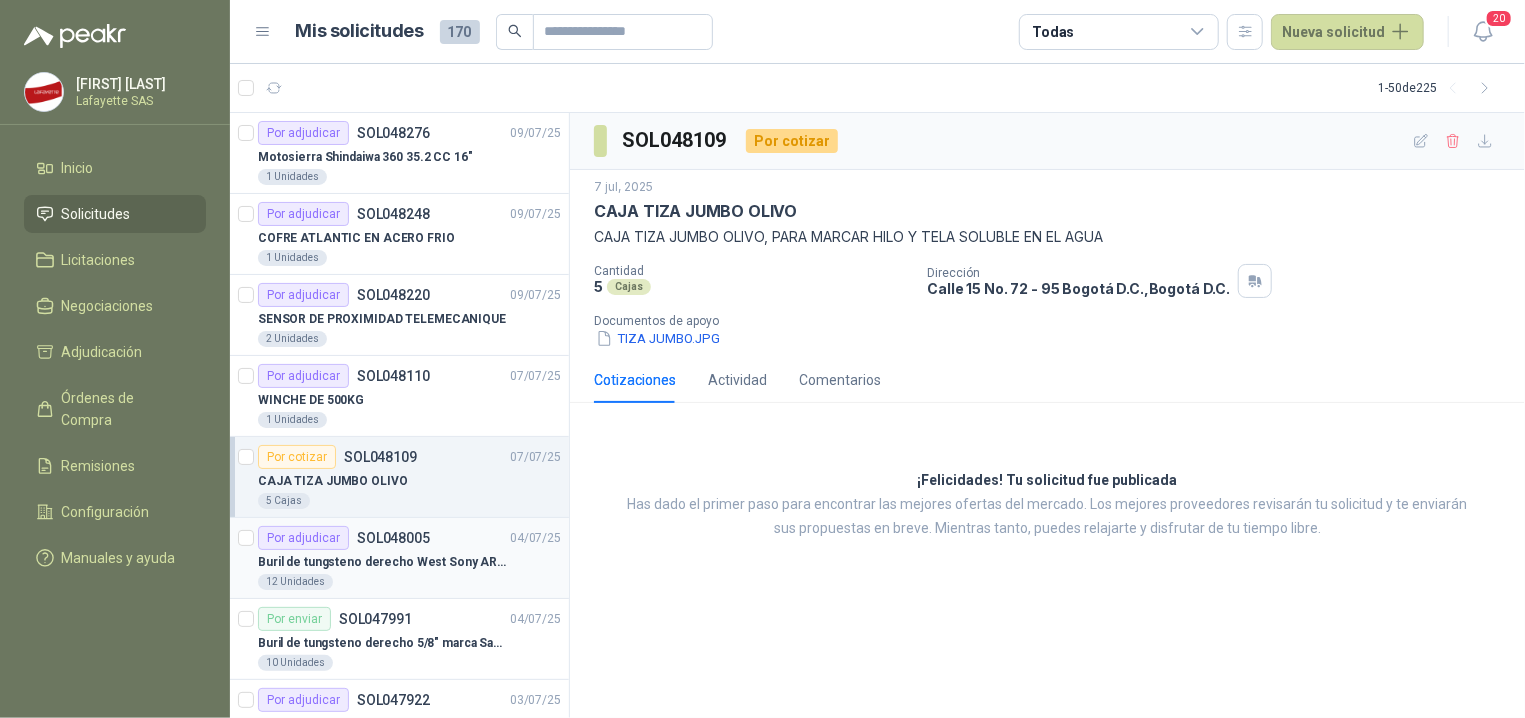 click on "SOL048005" at bounding box center (393, 538) 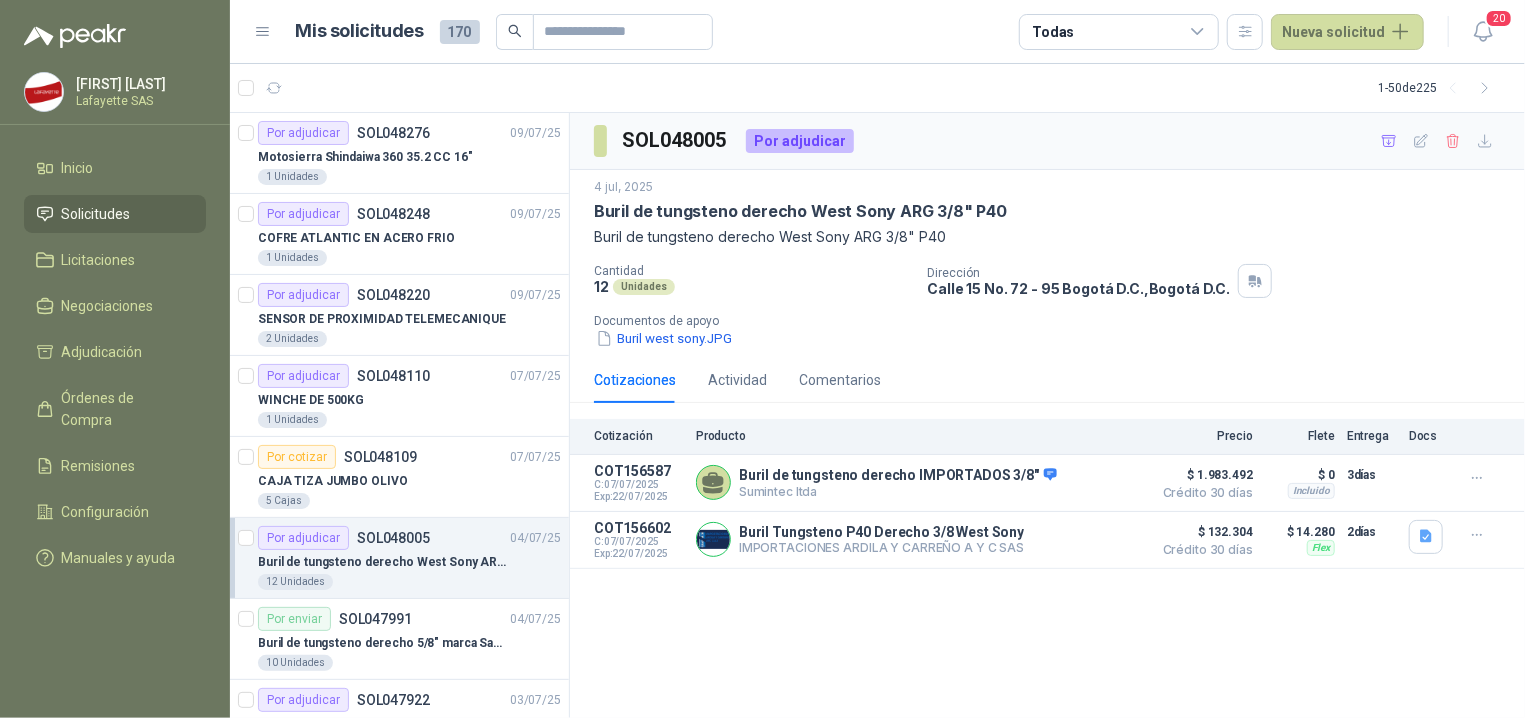 scroll, scrollTop: 201, scrollLeft: 0, axis: vertical 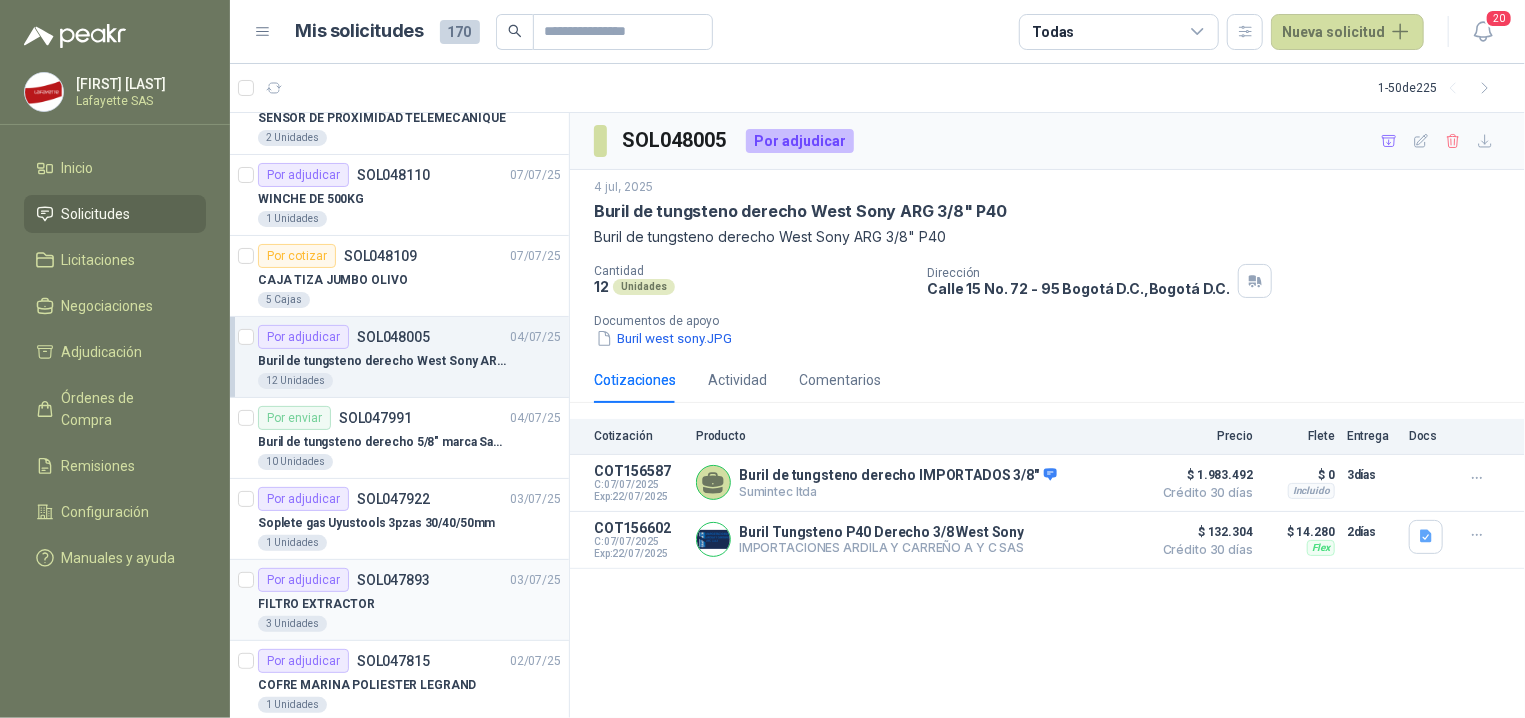 click on "FILTRO EXTRACTOR" at bounding box center (409, 604) 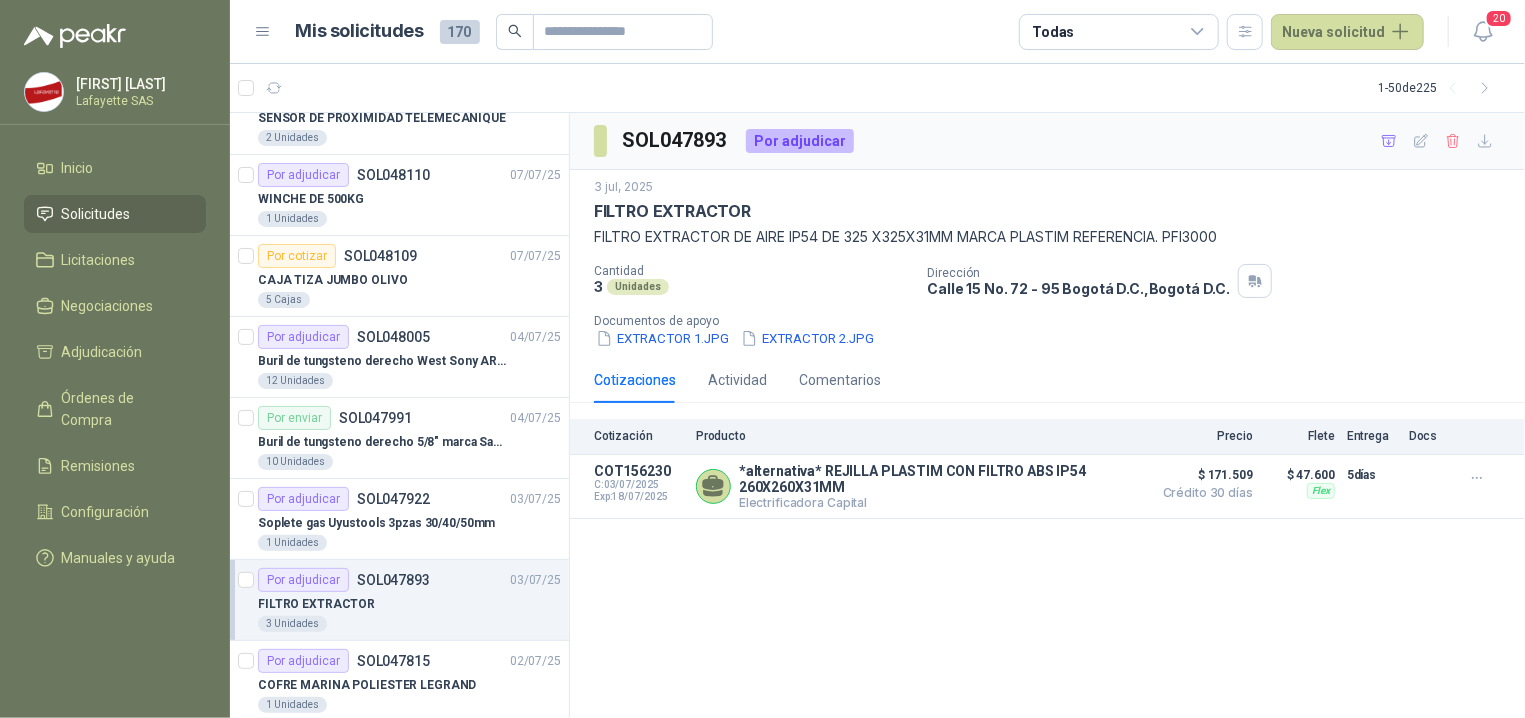 click on "[DATE] FILTRO EXTRACTOR FILTRO EXTRACTOR DE AIRE IP54 DE 325 X325X31MM MARCA PLASTIM REFERENCIA. PFI3000 Cantidad 3 Unidades Dirección [STREET] [NUMBER] [CITY] , [CITY] Documentos de apoyo EXTRACTOR 1.JPG EXTRACTOR 2.JPG" at bounding box center (1047, 263) 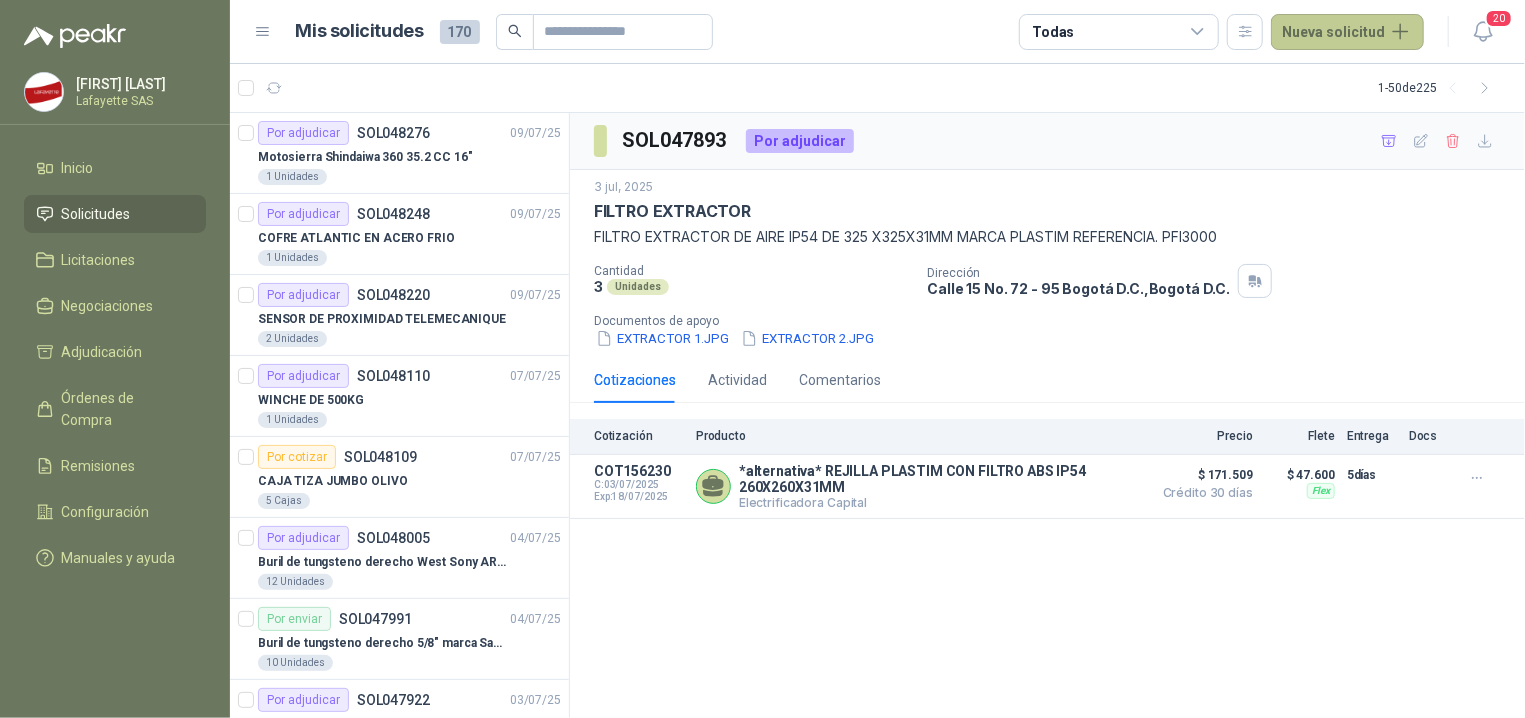 click on "Nueva solicitud" at bounding box center [1347, 32] 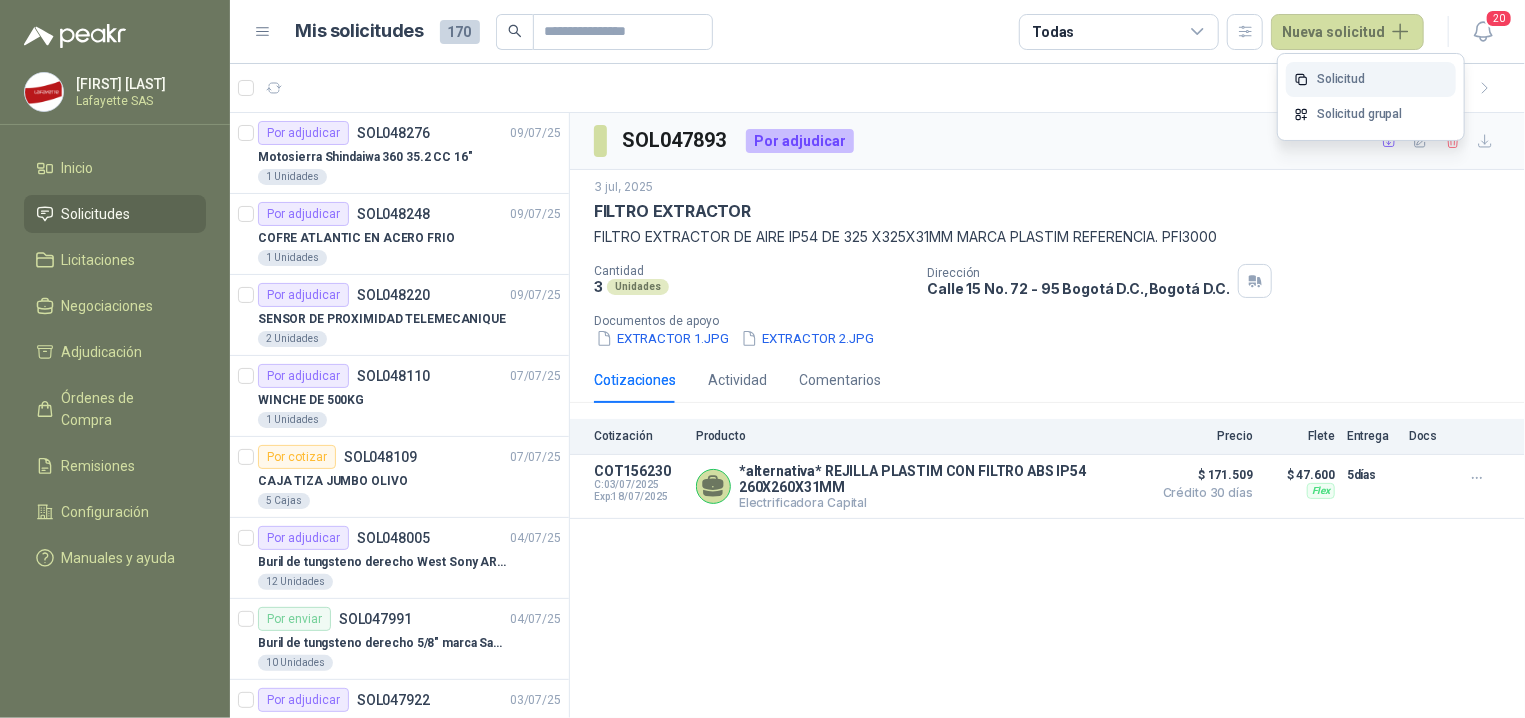 click on "Solicitud" at bounding box center [1371, 79] 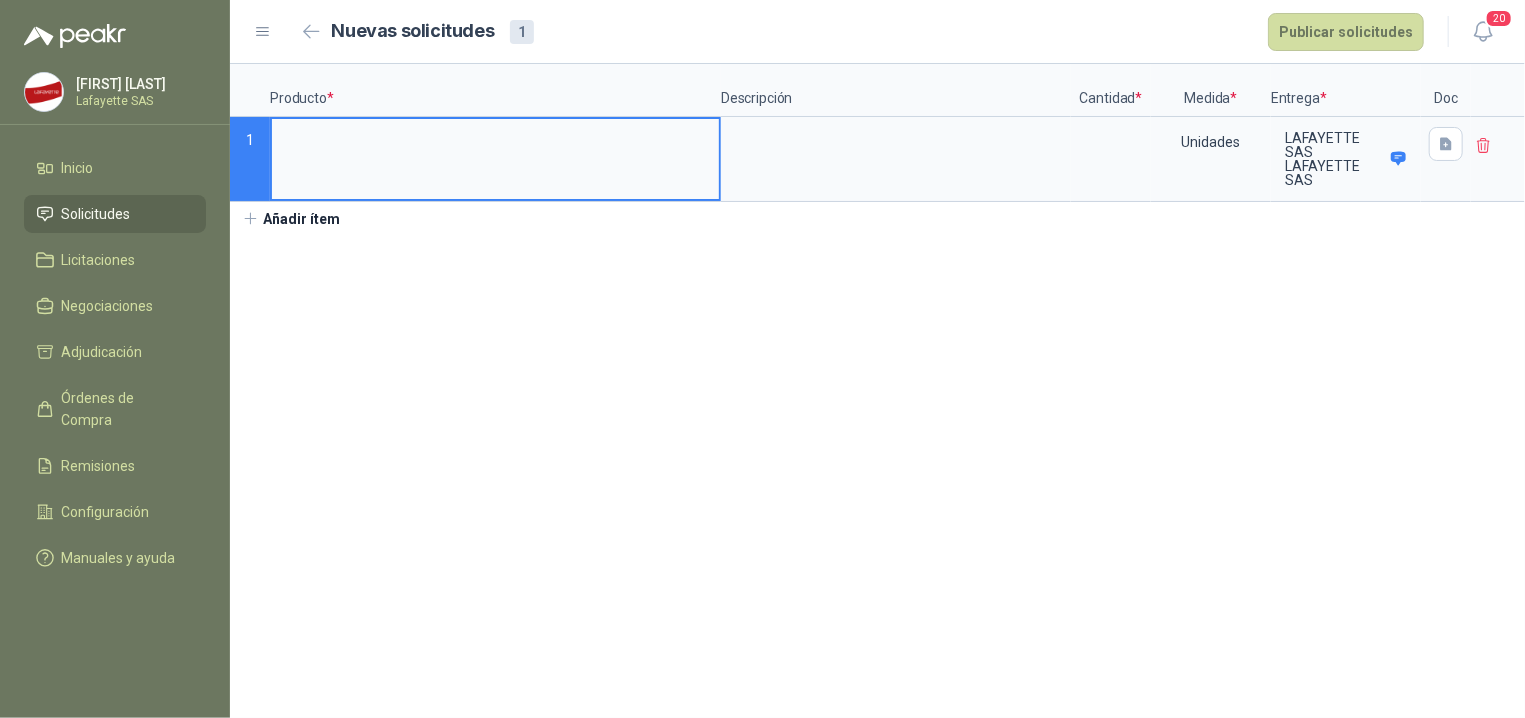 type 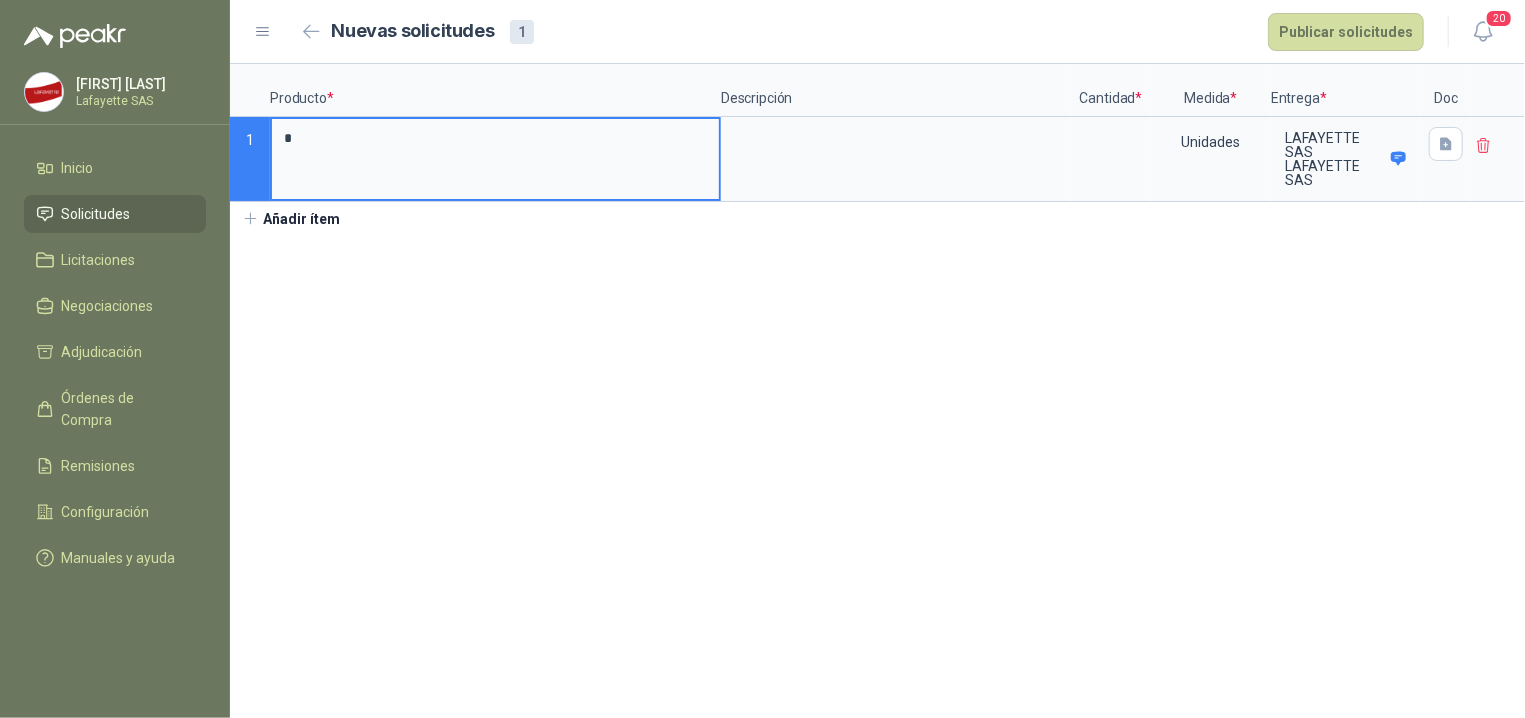 type on "*" 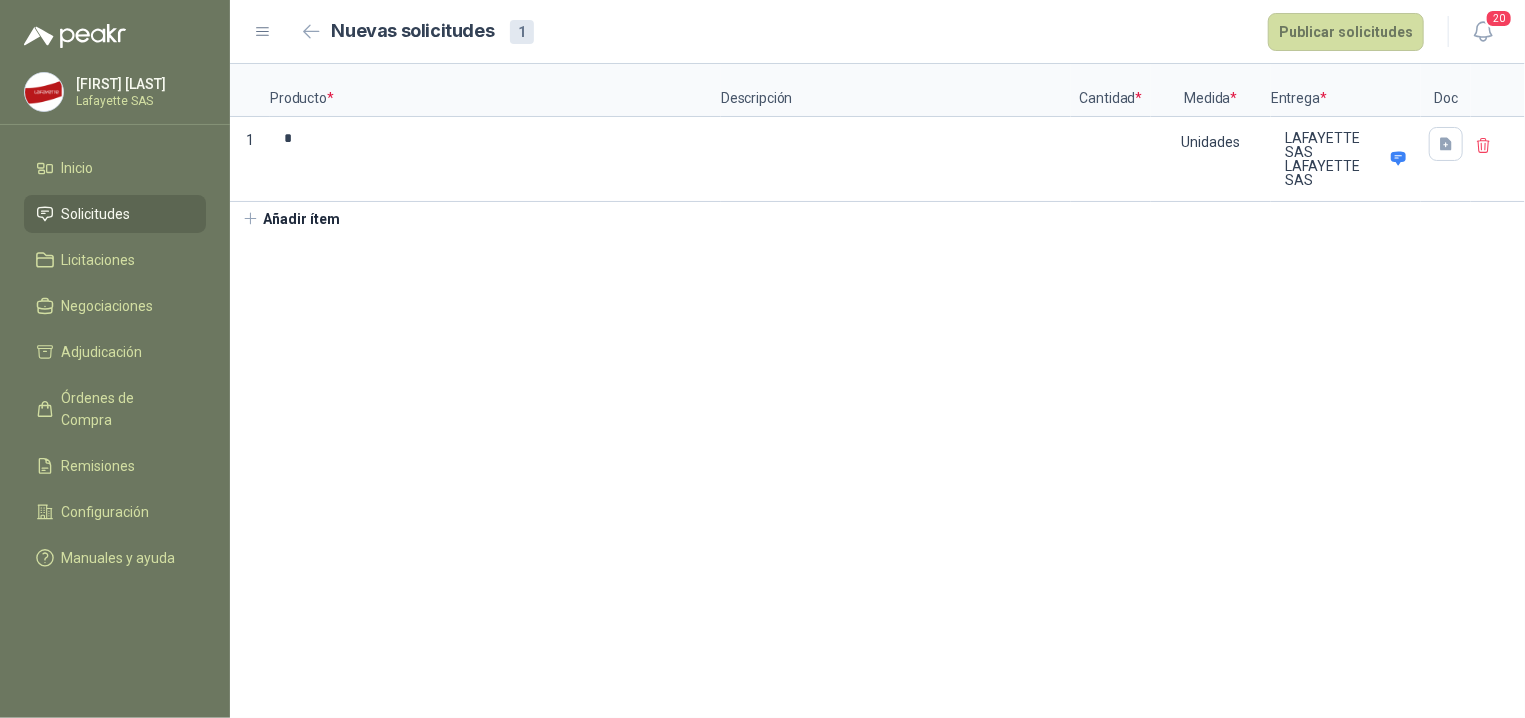 click on "Producto * Descripción Cantidad * Medida * Entrega * Doc 1 * Unidades LAFAYETTE SAS LAFAYETTE SAS   Añadir ítem" at bounding box center [877, 391] 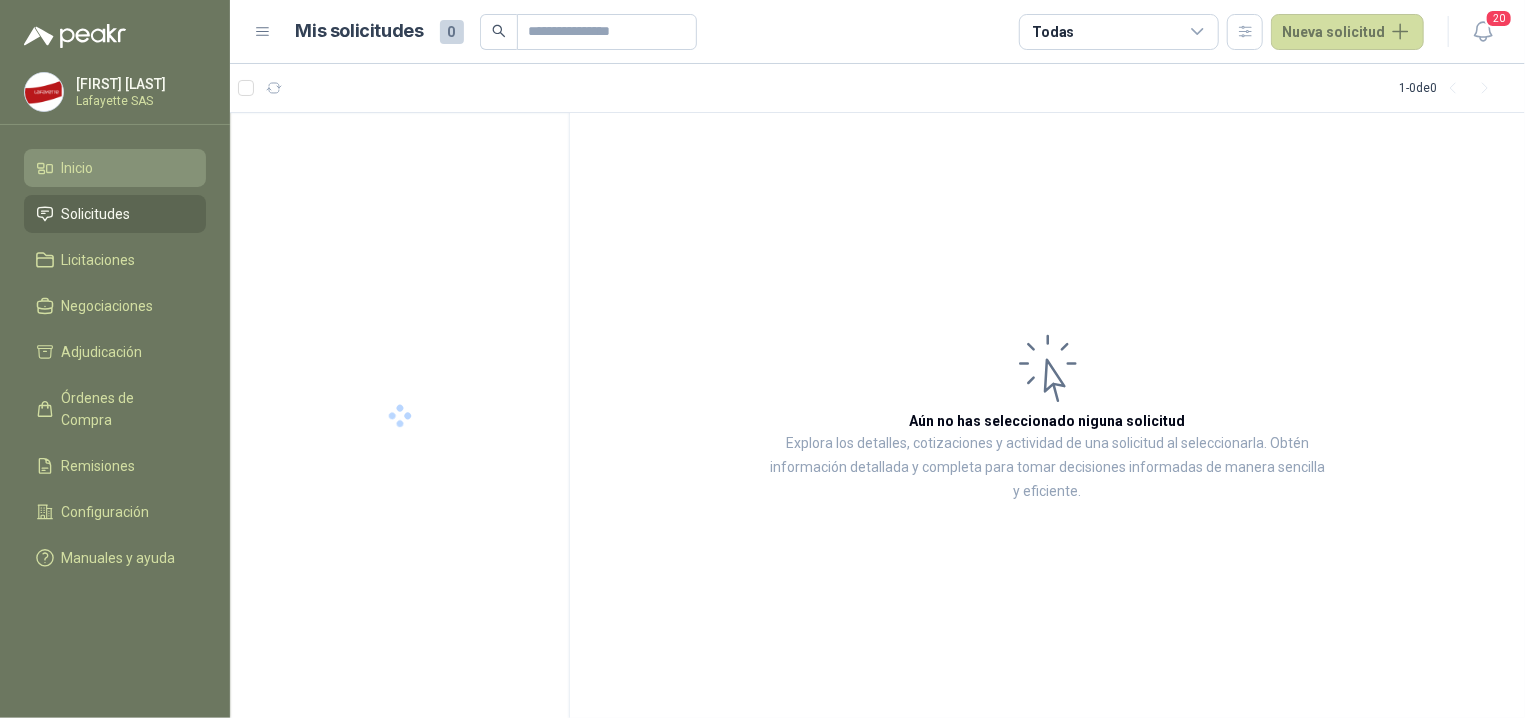 click on "Inicio" at bounding box center [78, 168] 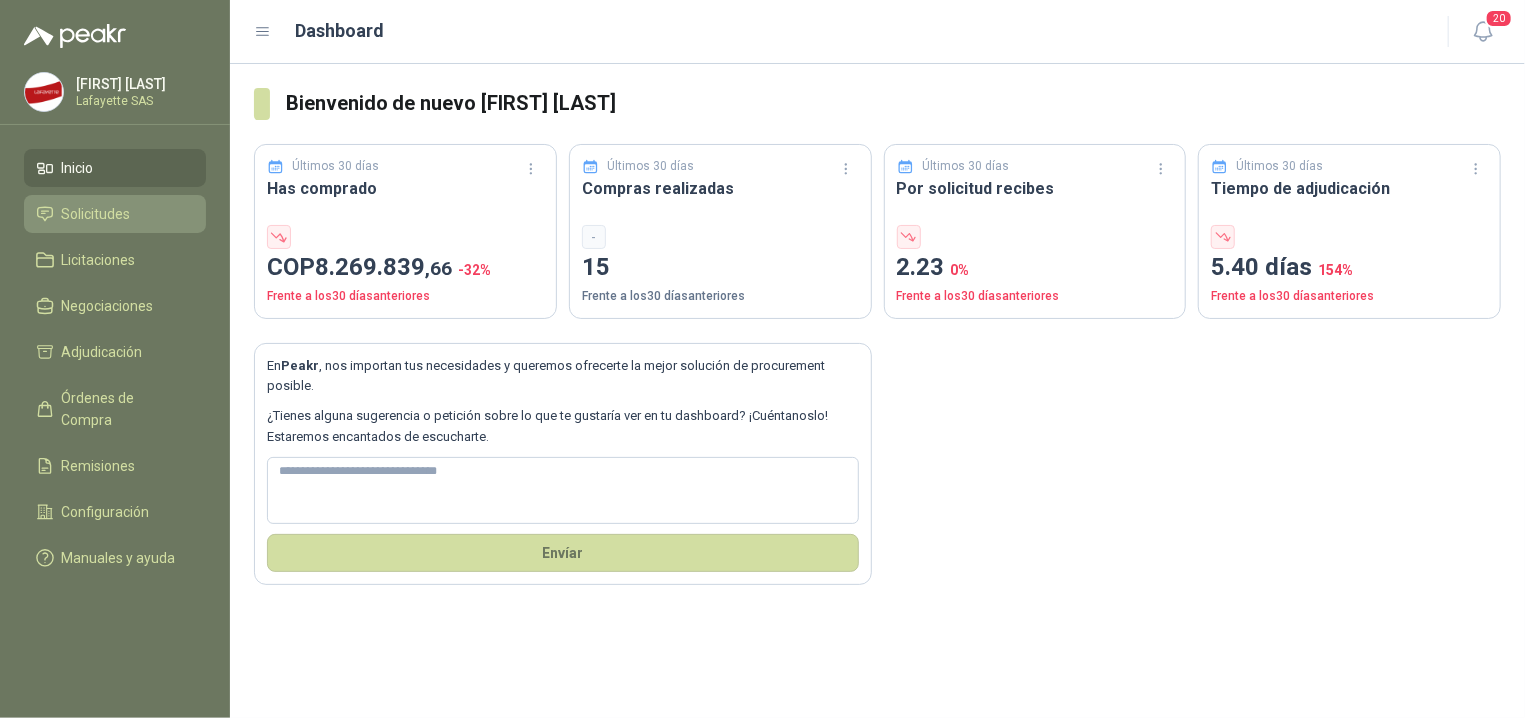 click on "Solicitudes" at bounding box center [115, 214] 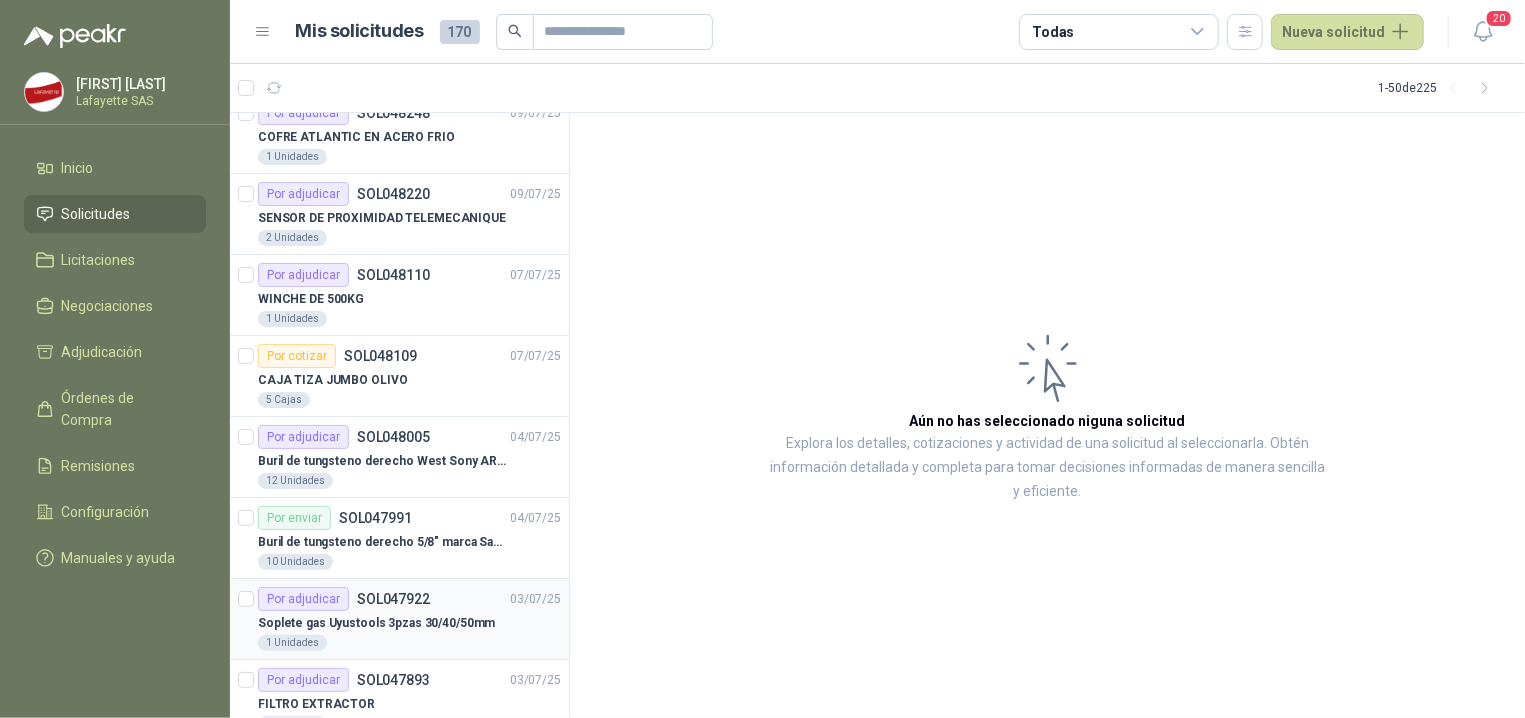 scroll, scrollTop: 201, scrollLeft: 0, axis: vertical 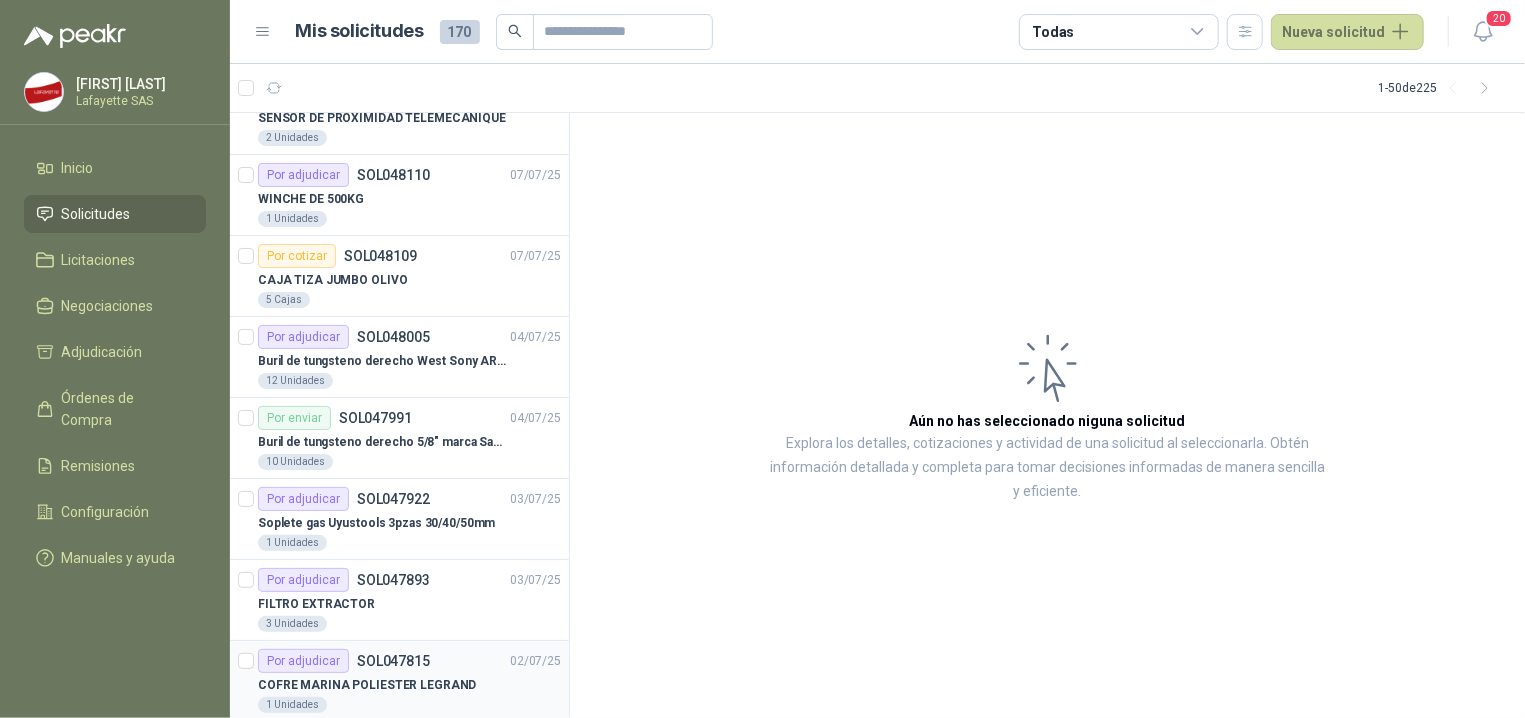 click on "SOL047815" at bounding box center (393, 661) 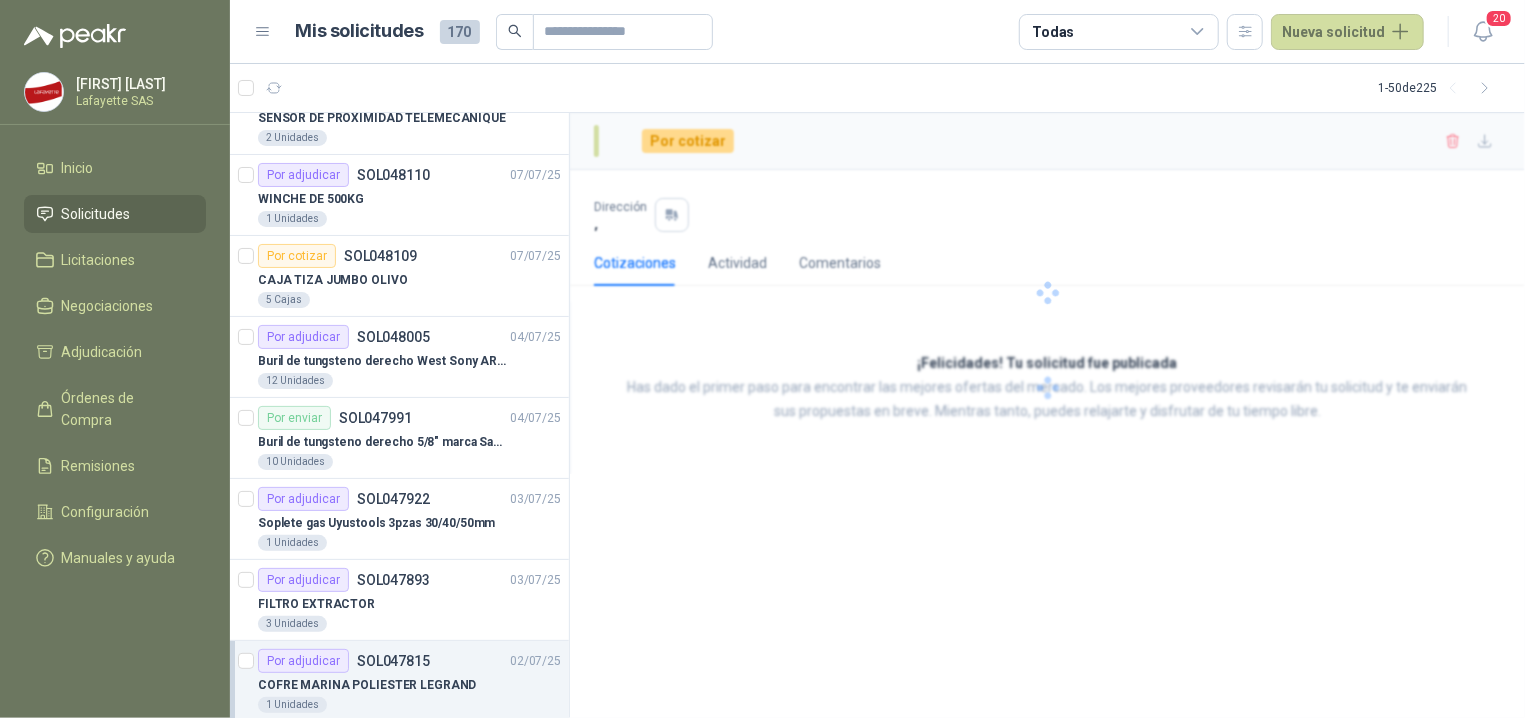 scroll, scrollTop: 201, scrollLeft: 0, axis: vertical 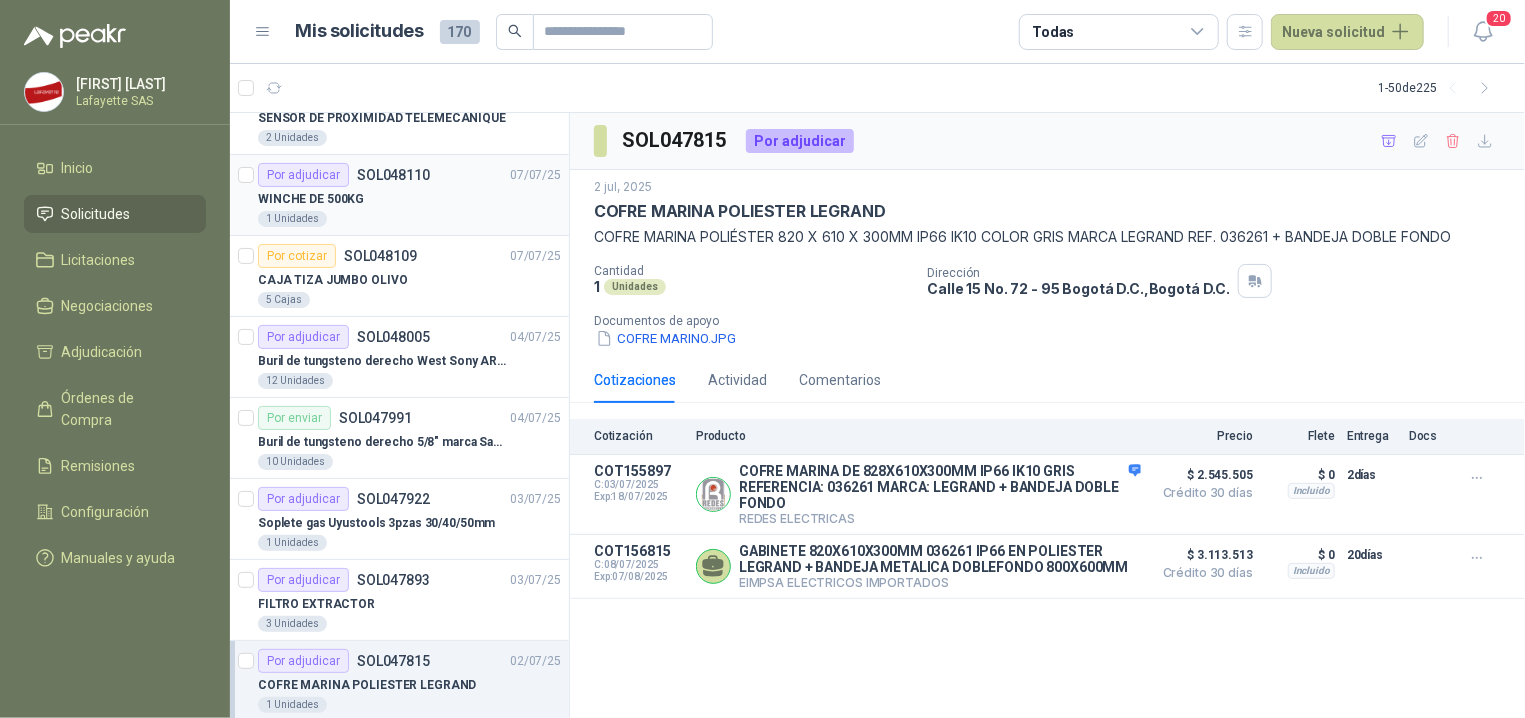click on "WINCHE DE 500KG" at bounding box center (409, 199) 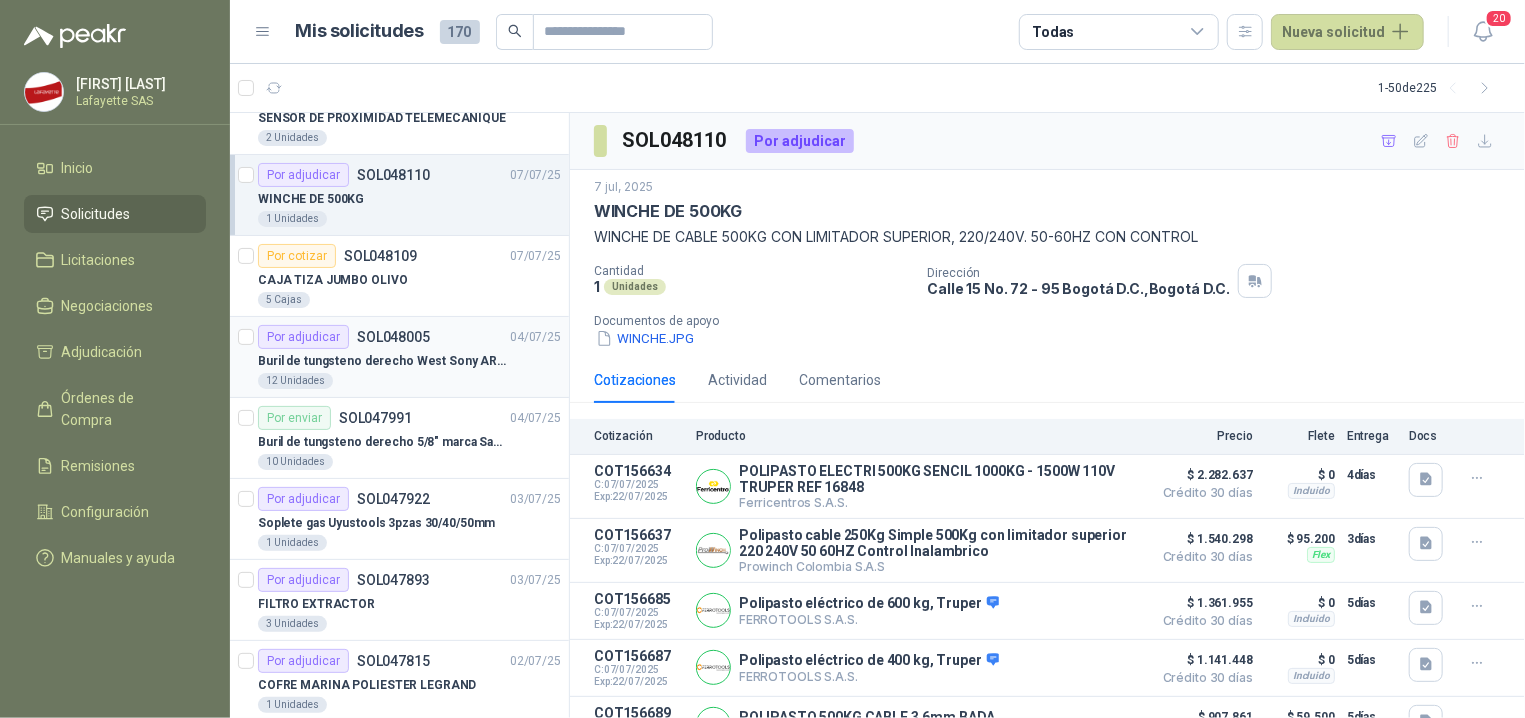 scroll, scrollTop: 0, scrollLeft: 0, axis: both 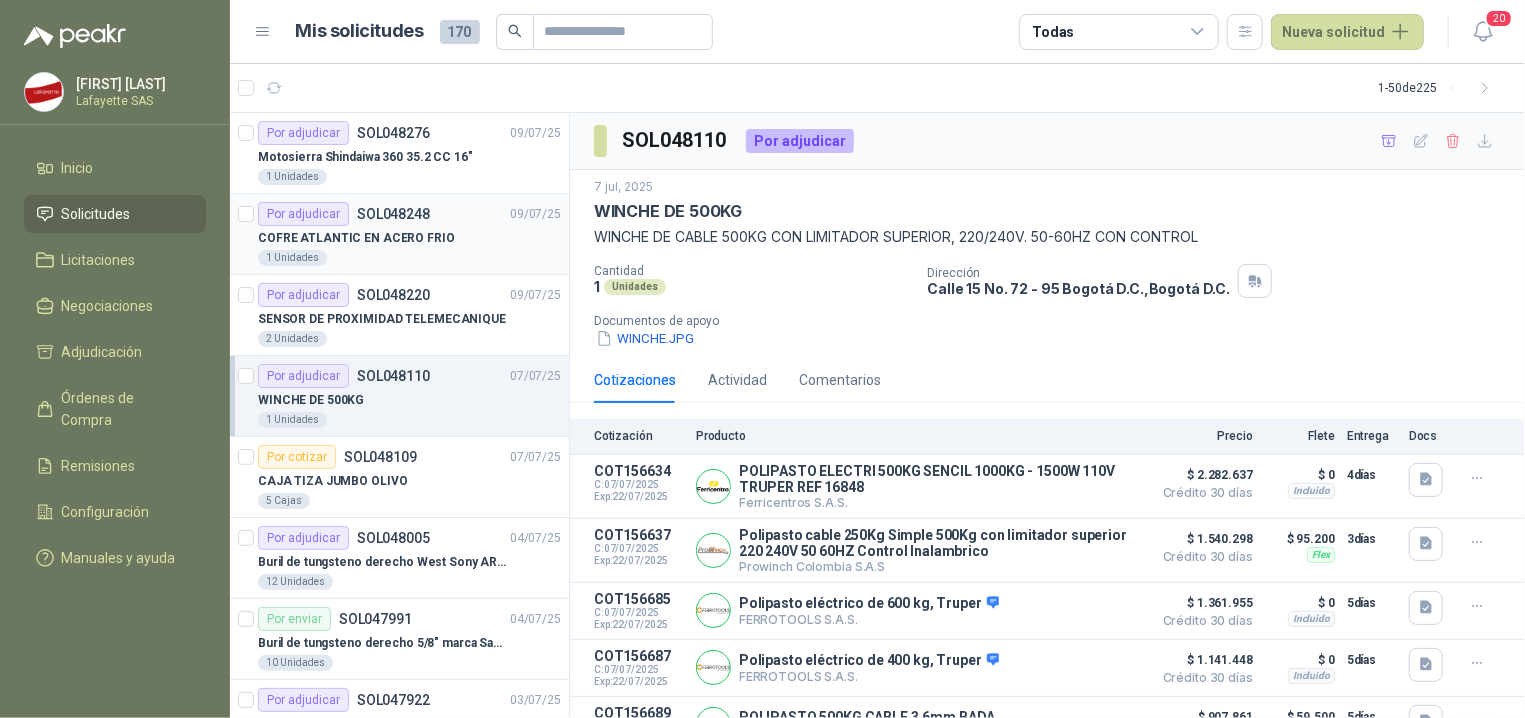 click on "COFRE ATLANTIC EN ACERO FRIO" at bounding box center [356, 238] 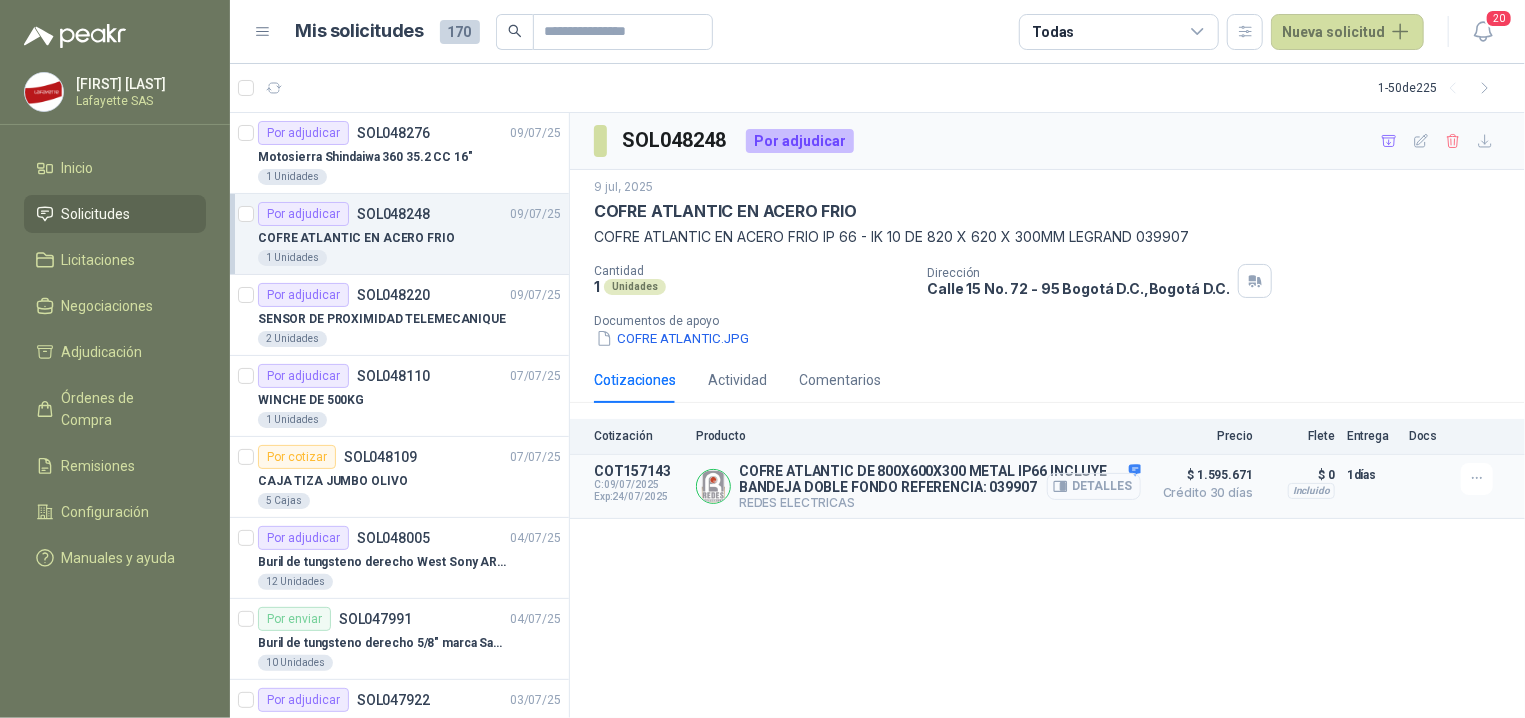 click on "Detalles" at bounding box center (1094, 486) 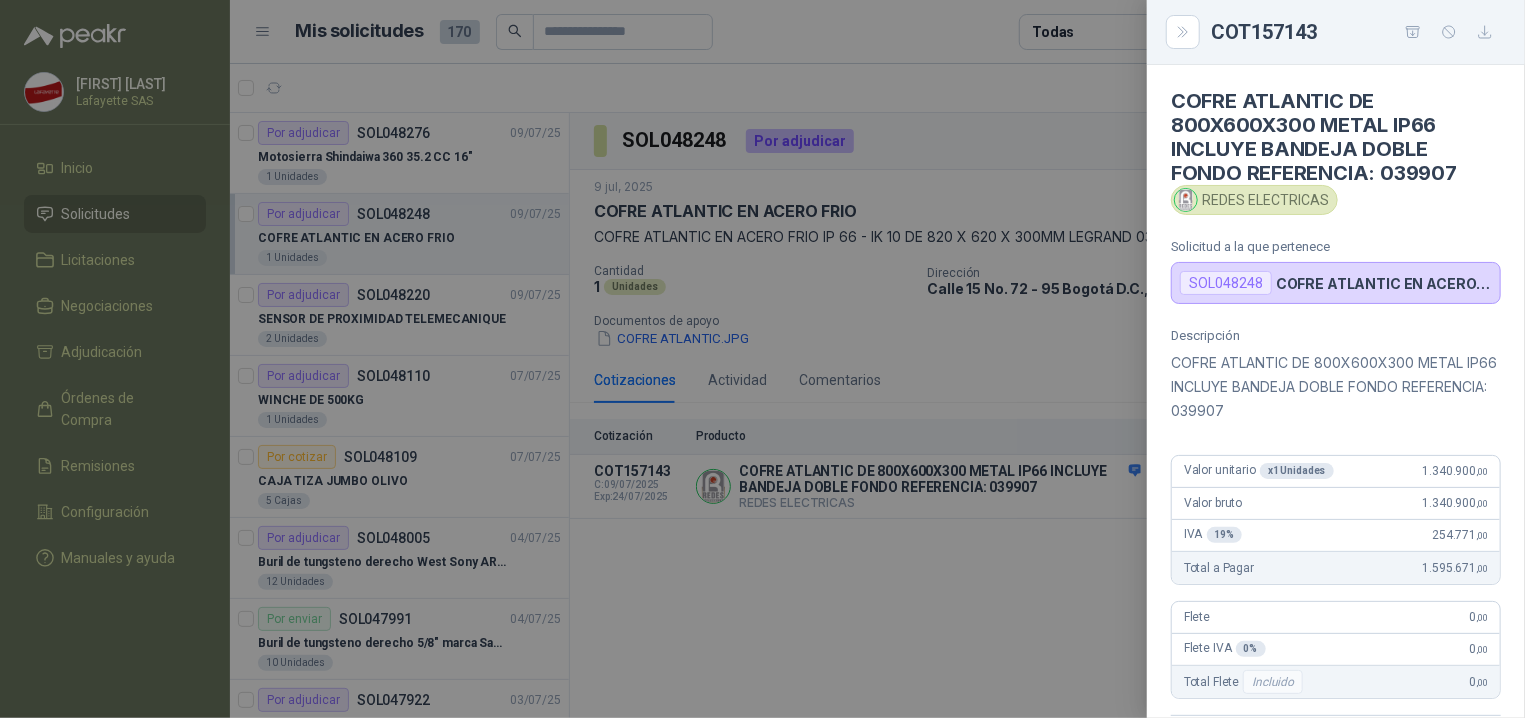 scroll, scrollTop: 201, scrollLeft: 0, axis: vertical 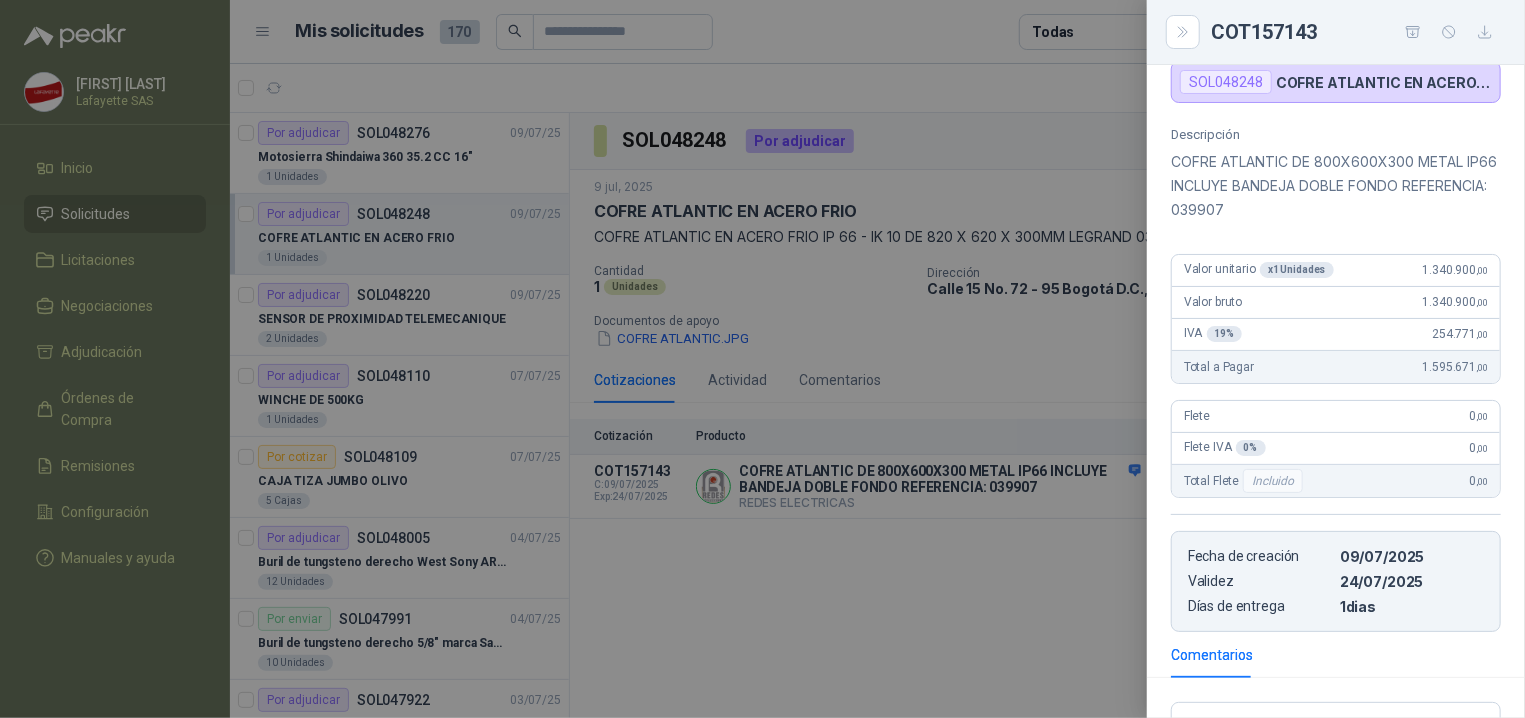 click at bounding box center (762, 359) 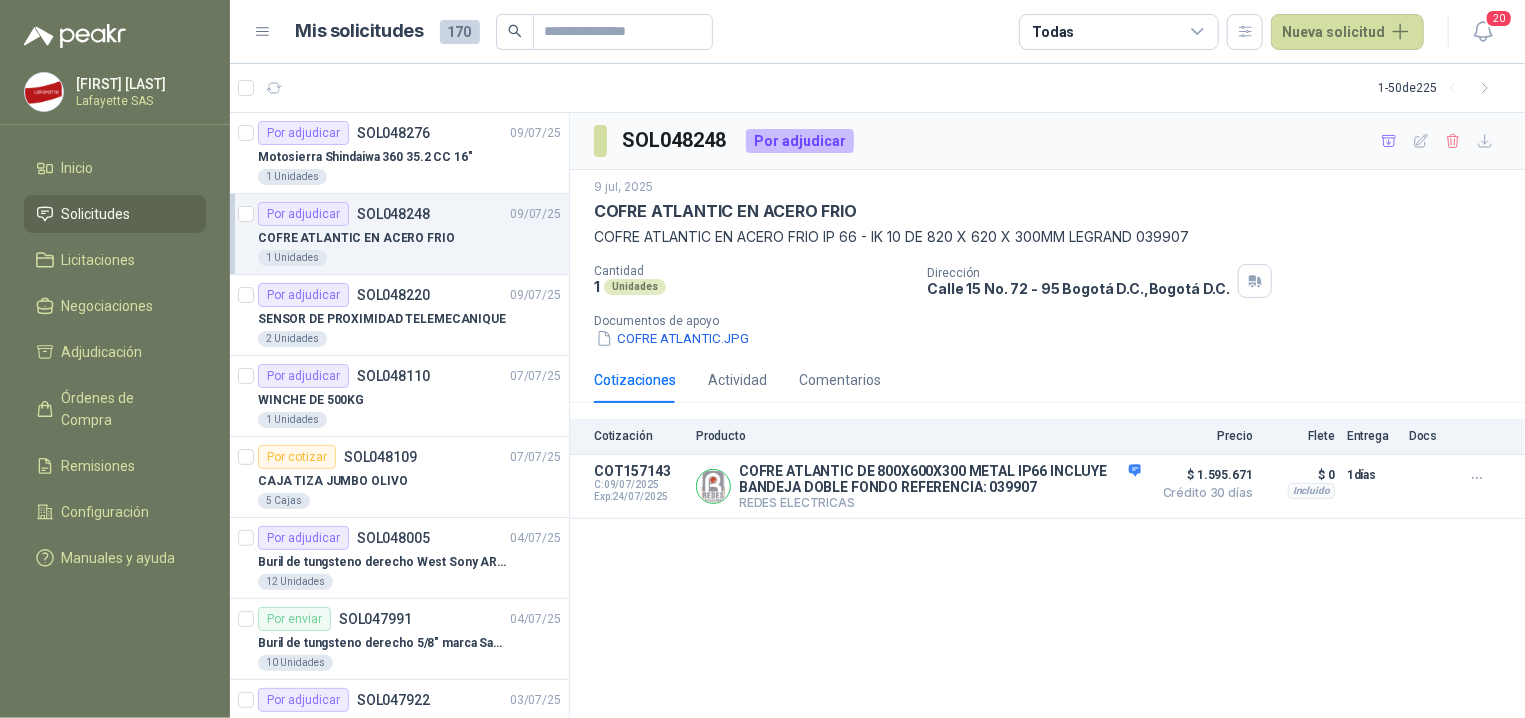 type 